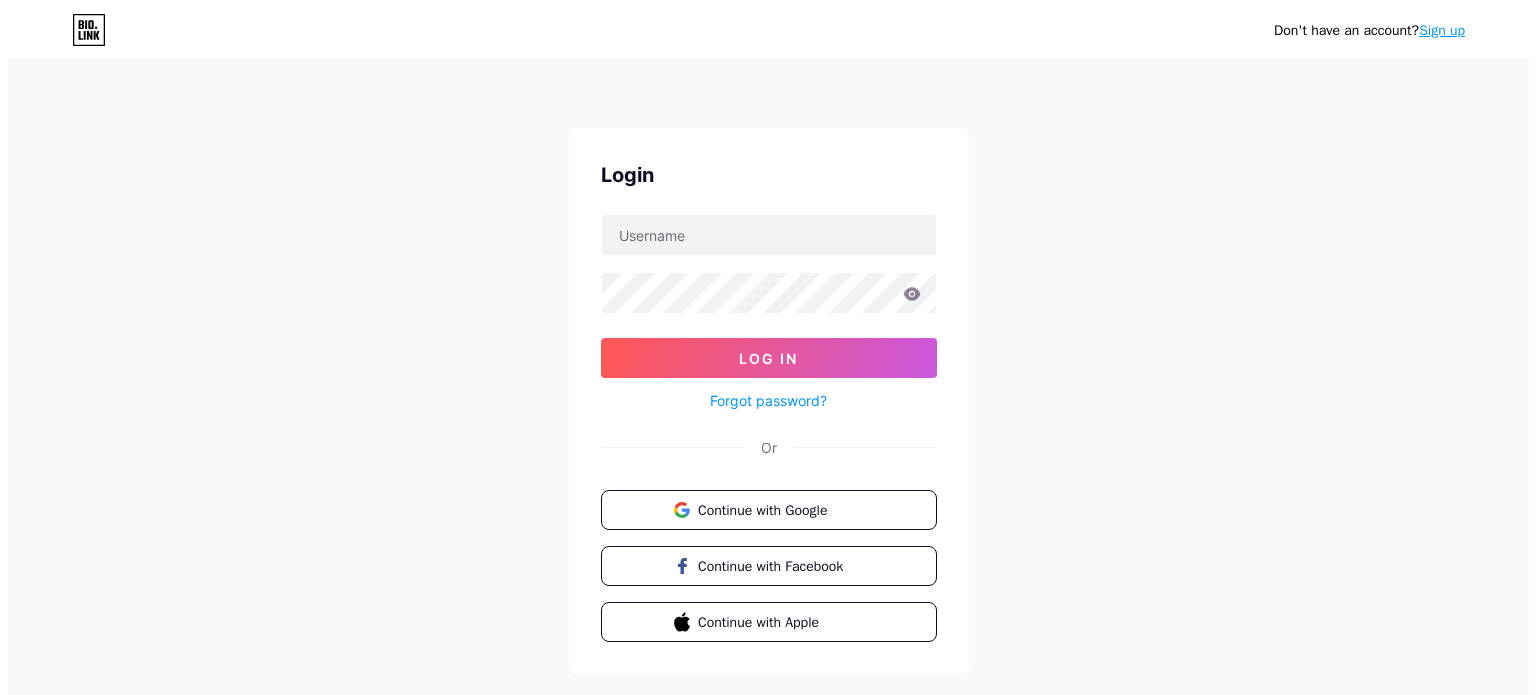 scroll, scrollTop: 0, scrollLeft: 0, axis: both 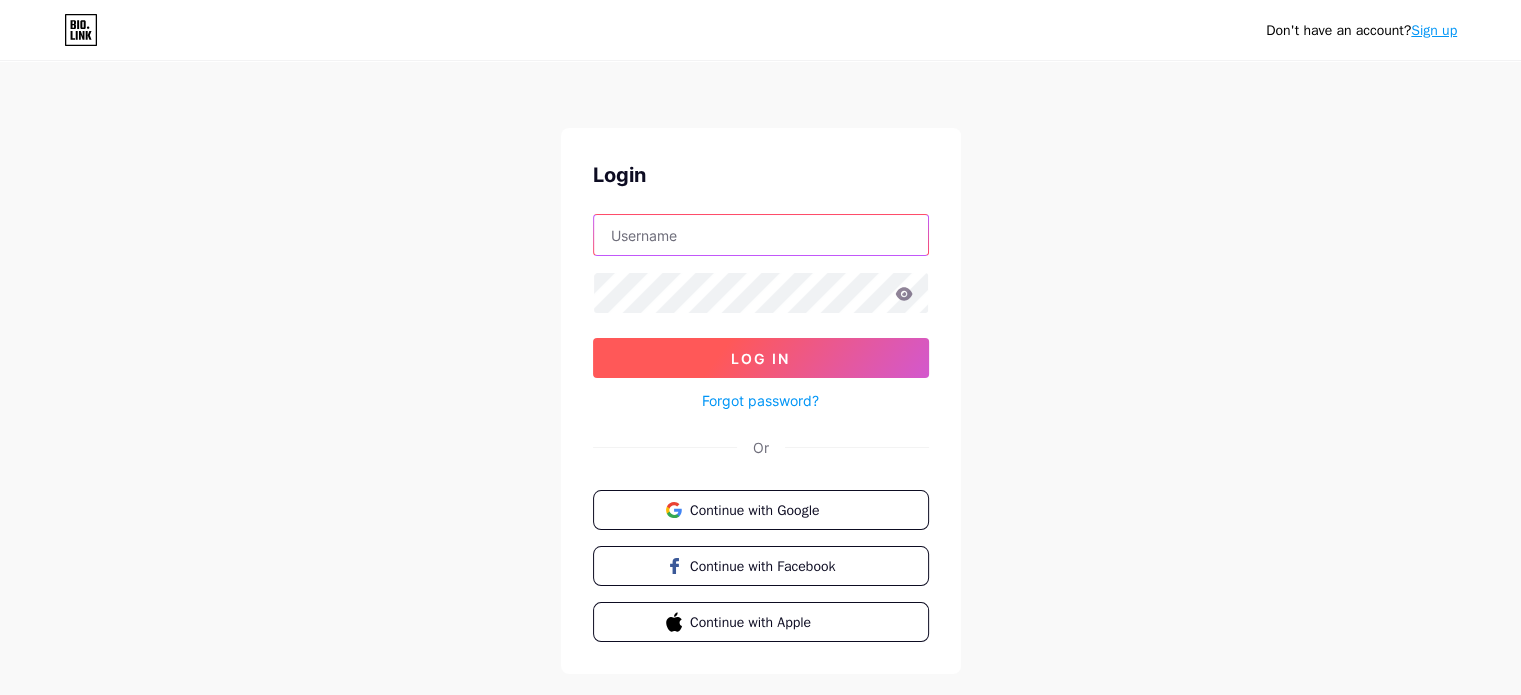 type on "[EMAIL_ADDRESS][DOMAIN_NAME]" 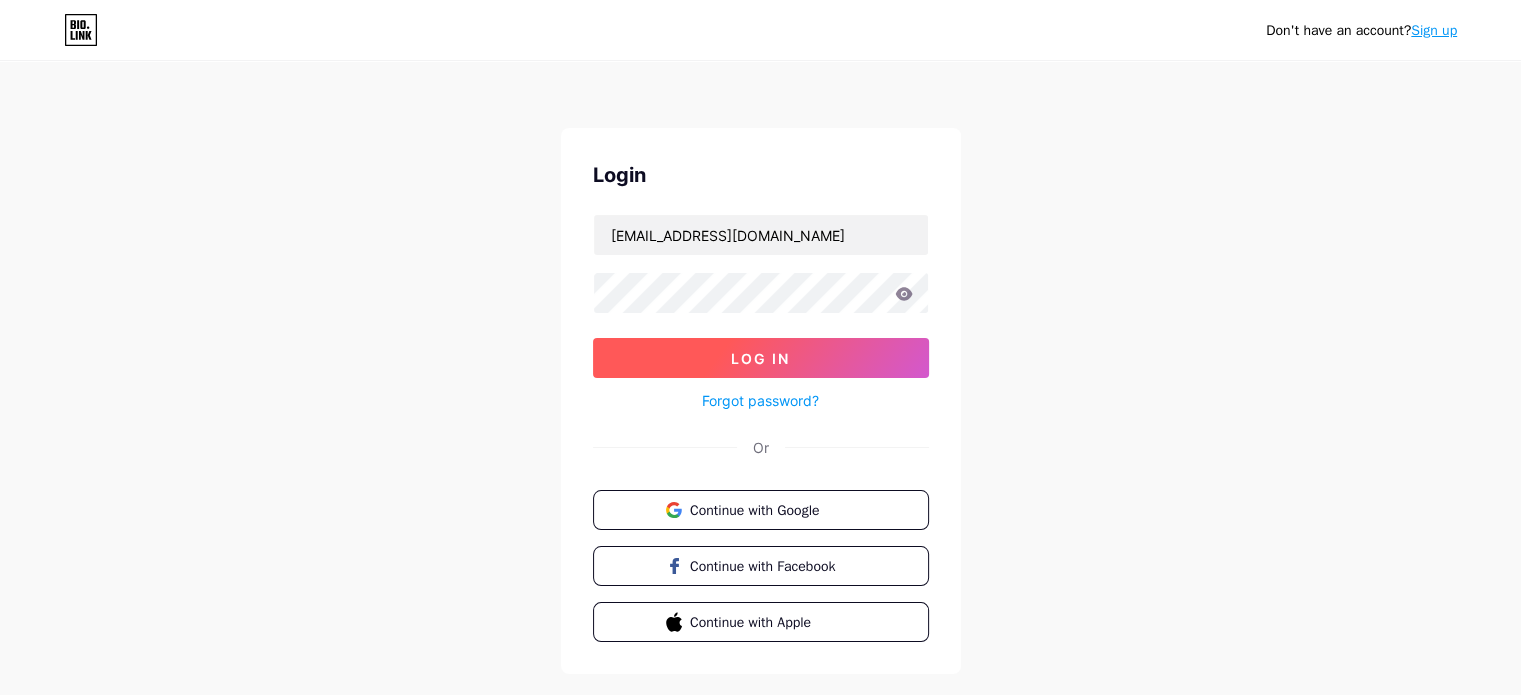 click on "Log In" at bounding box center (760, 358) 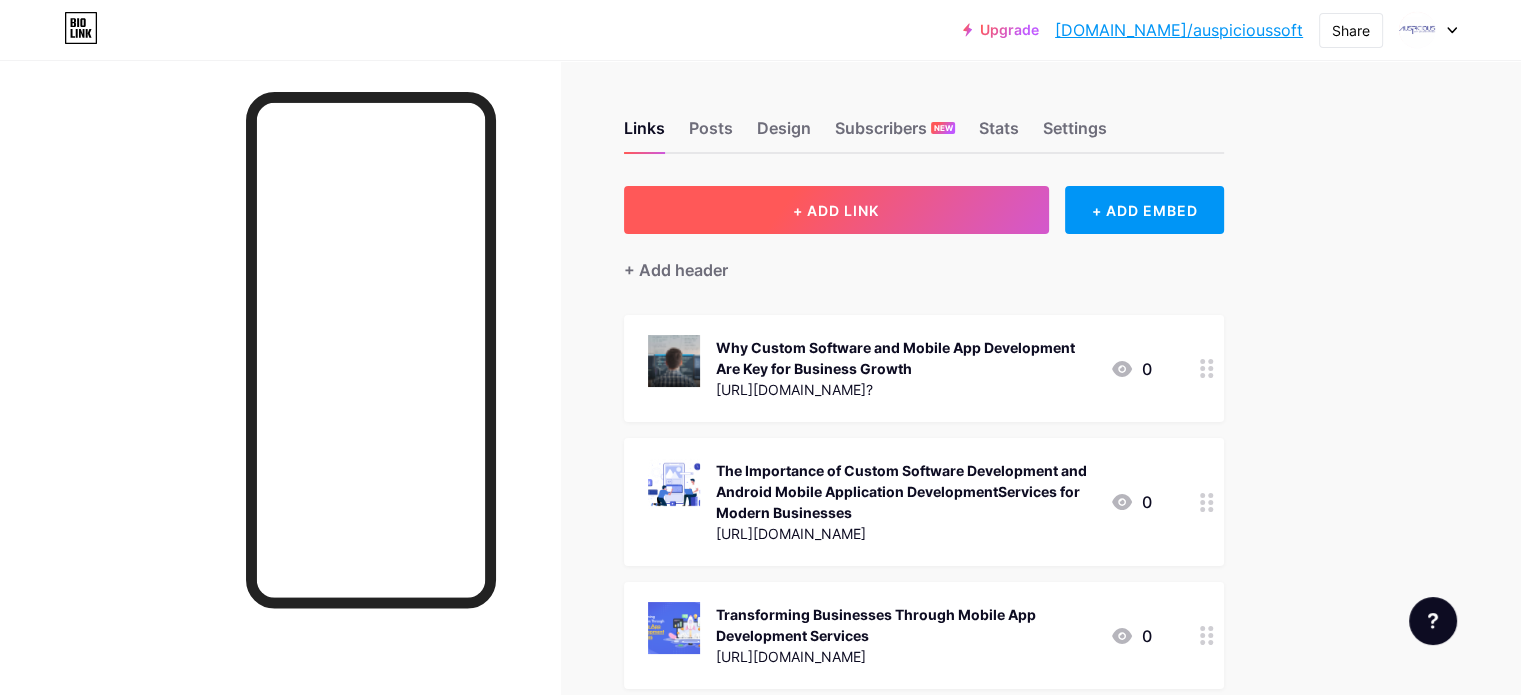 click on "+ ADD LINK" at bounding box center (836, 210) 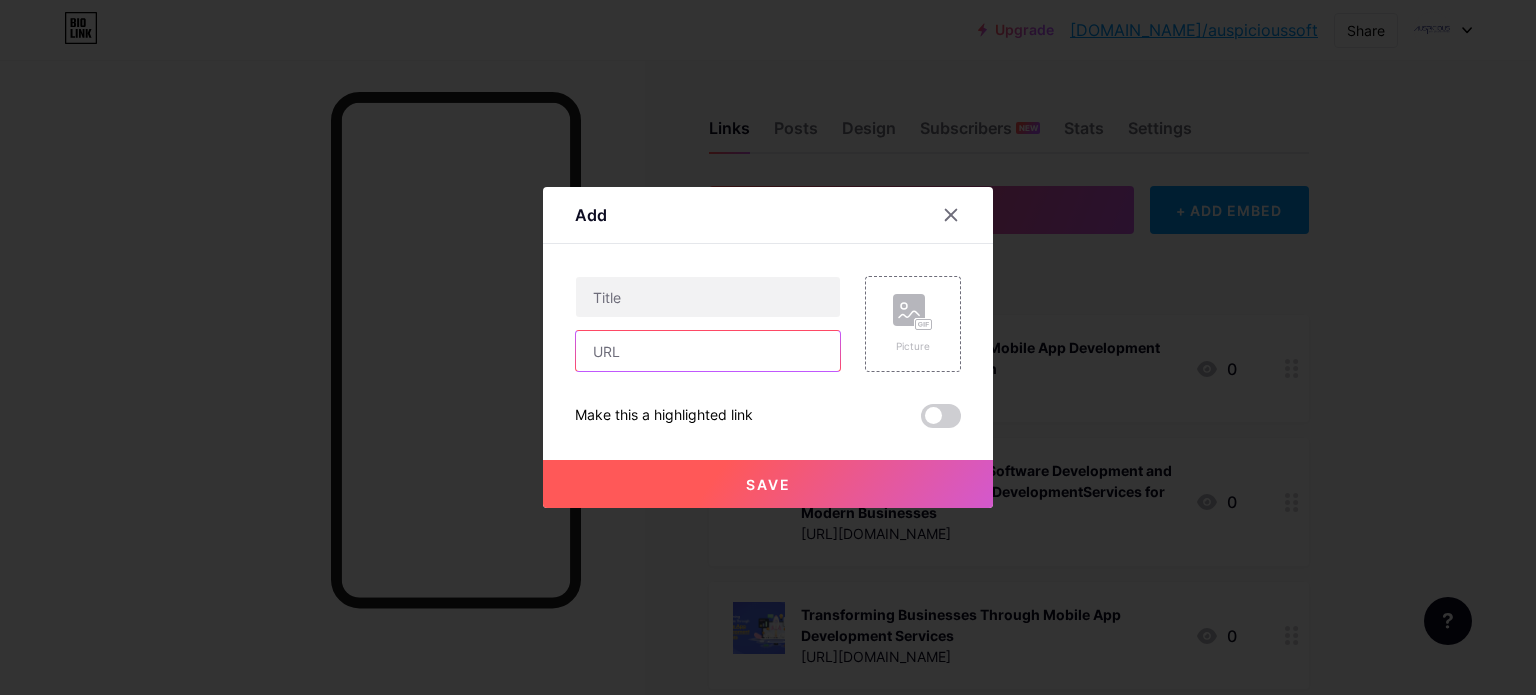 click at bounding box center [708, 351] 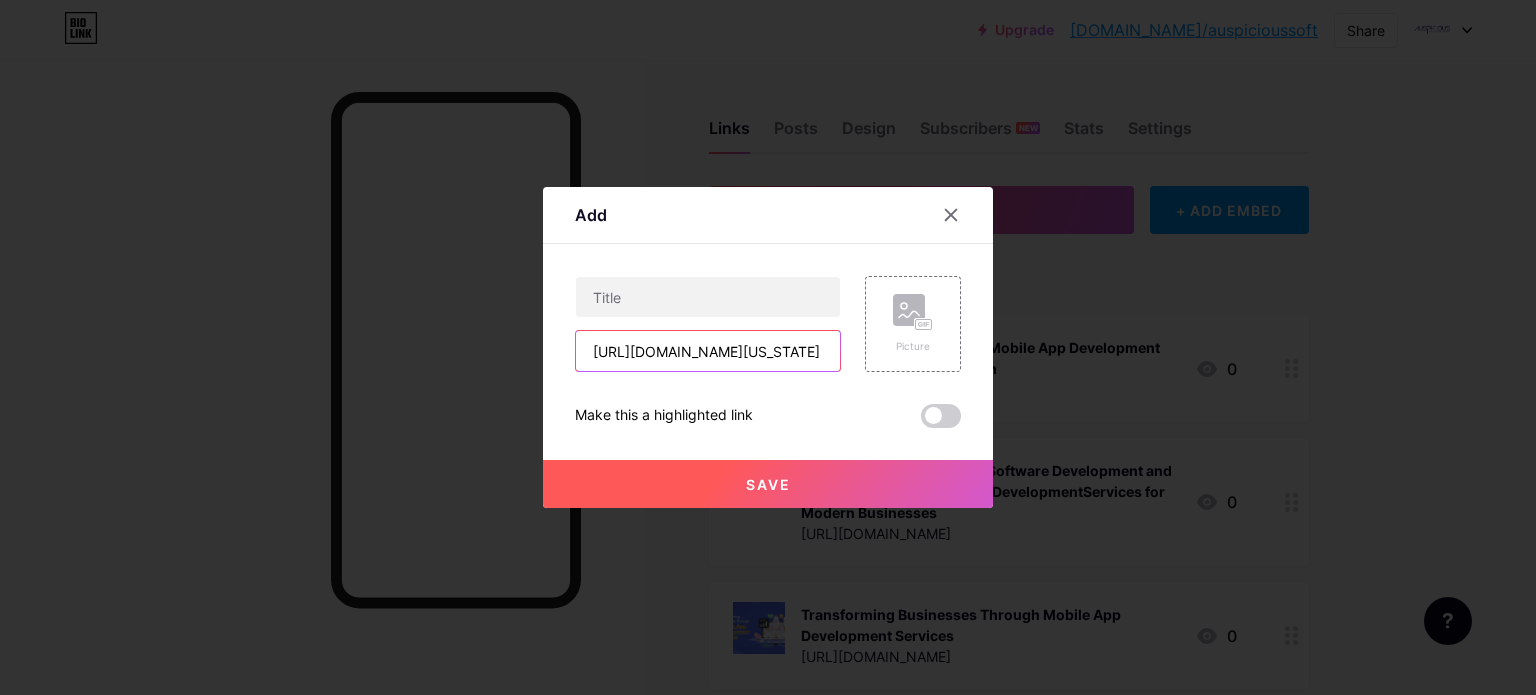scroll, scrollTop: 0, scrollLeft: 497, axis: horizontal 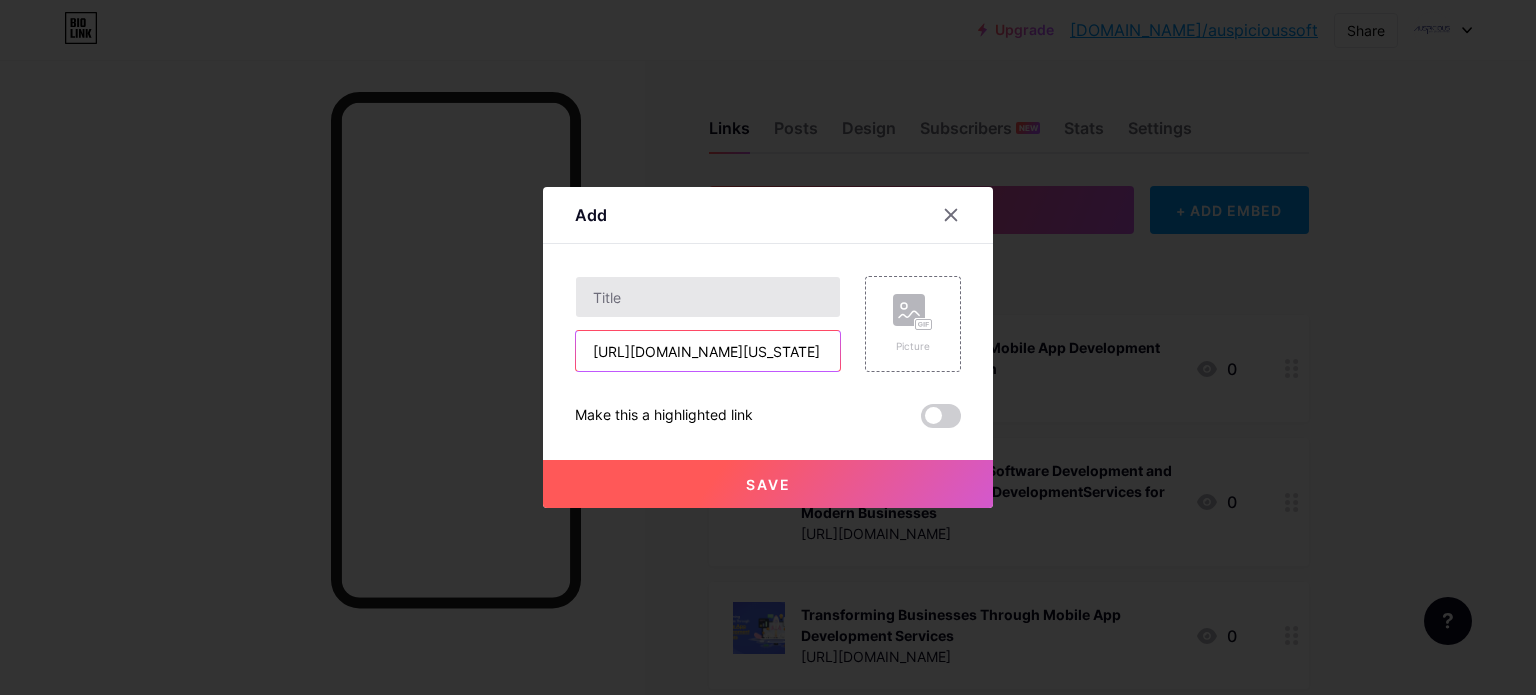 type on "[URL][DOMAIN_NAME][US_STATE]" 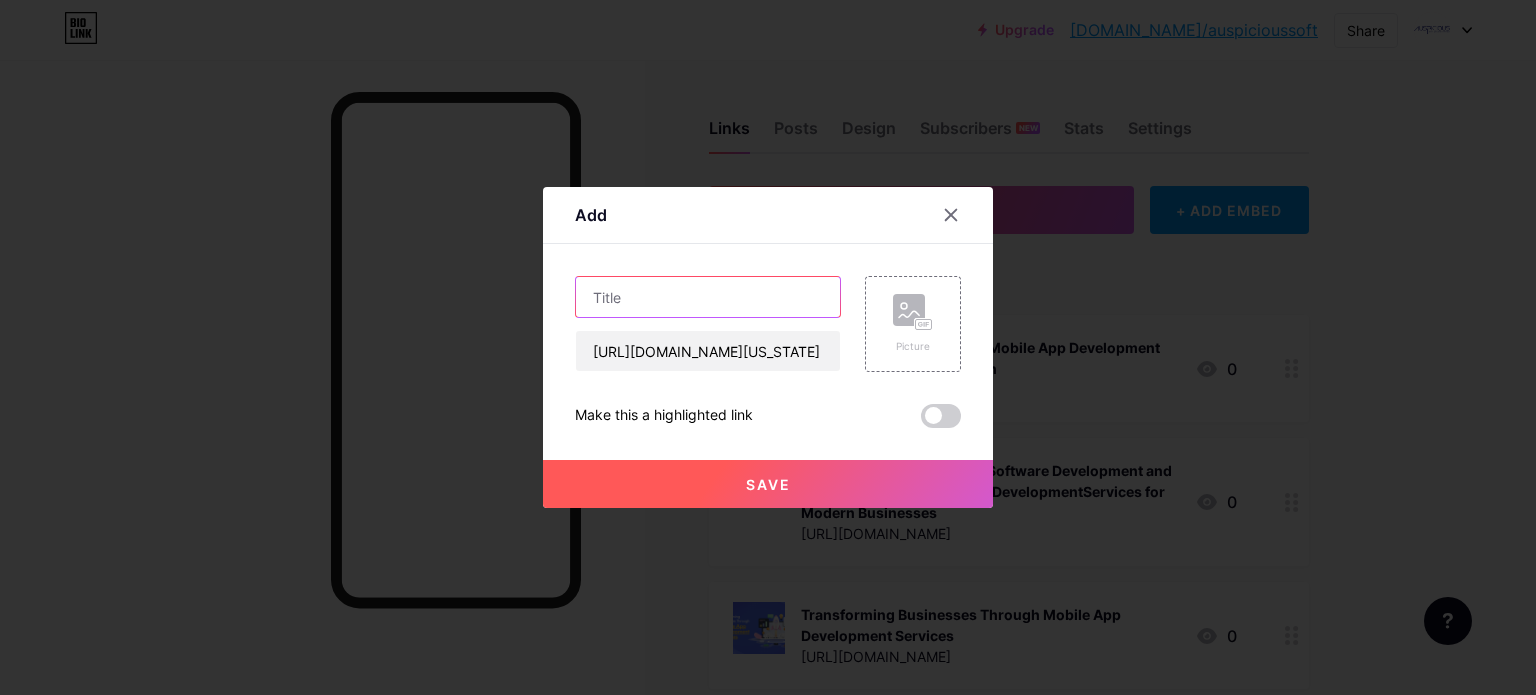 click at bounding box center [708, 297] 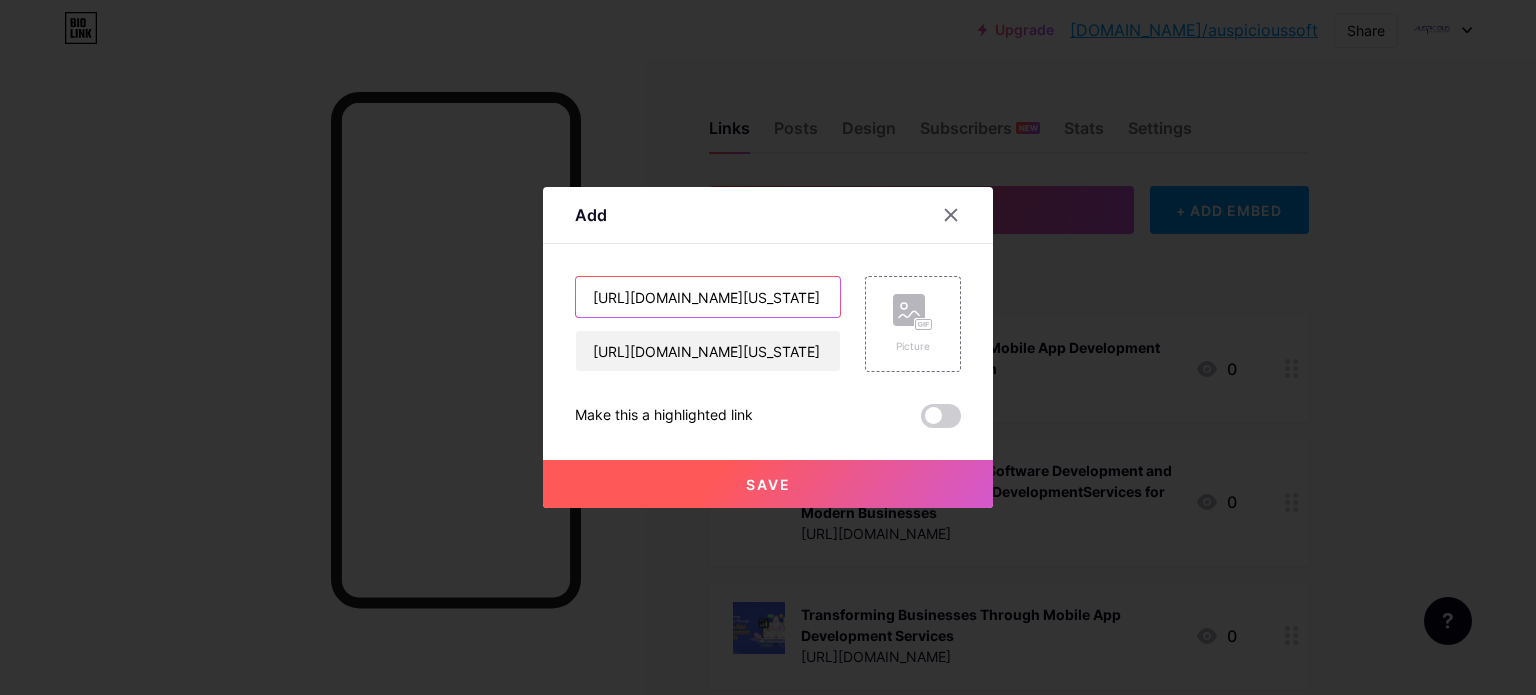 scroll, scrollTop: 0, scrollLeft: 497, axis: horizontal 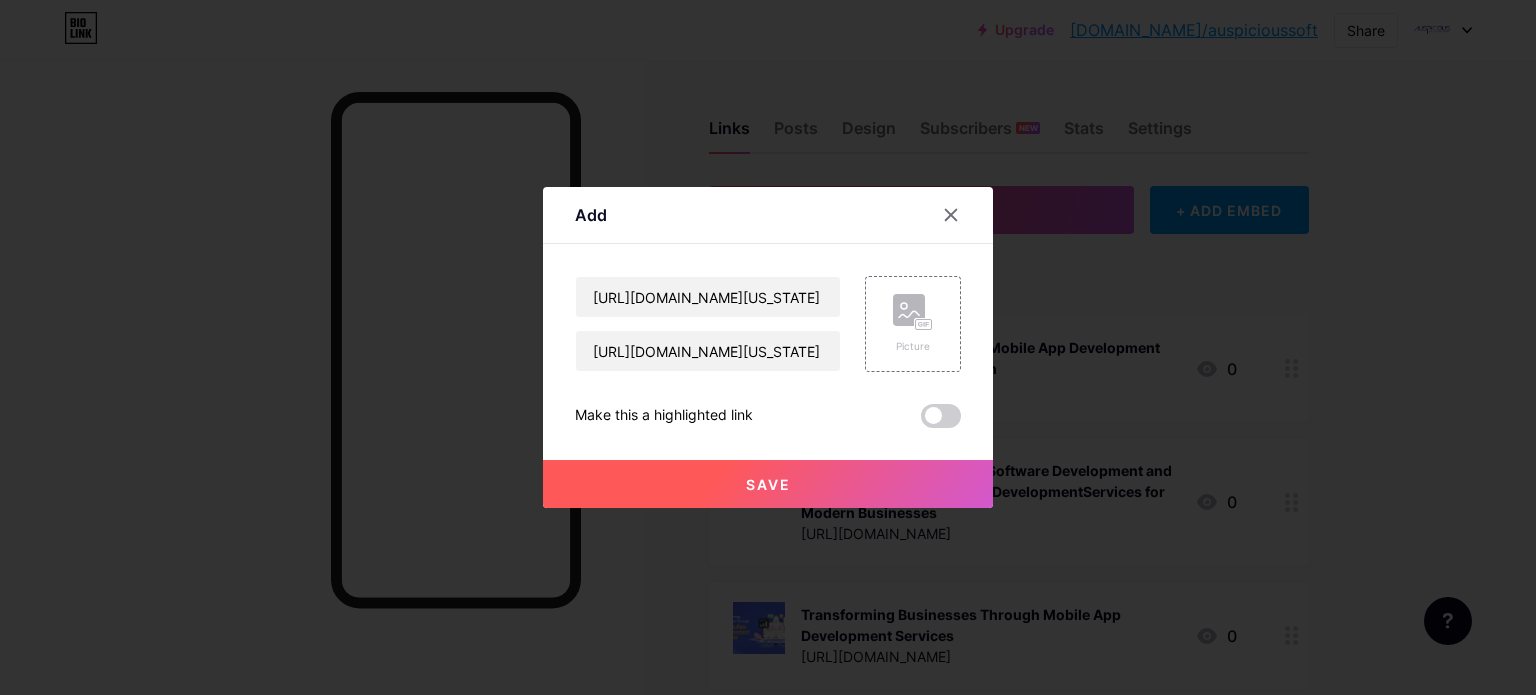 click on "Save" at bounding box center (768, 484) 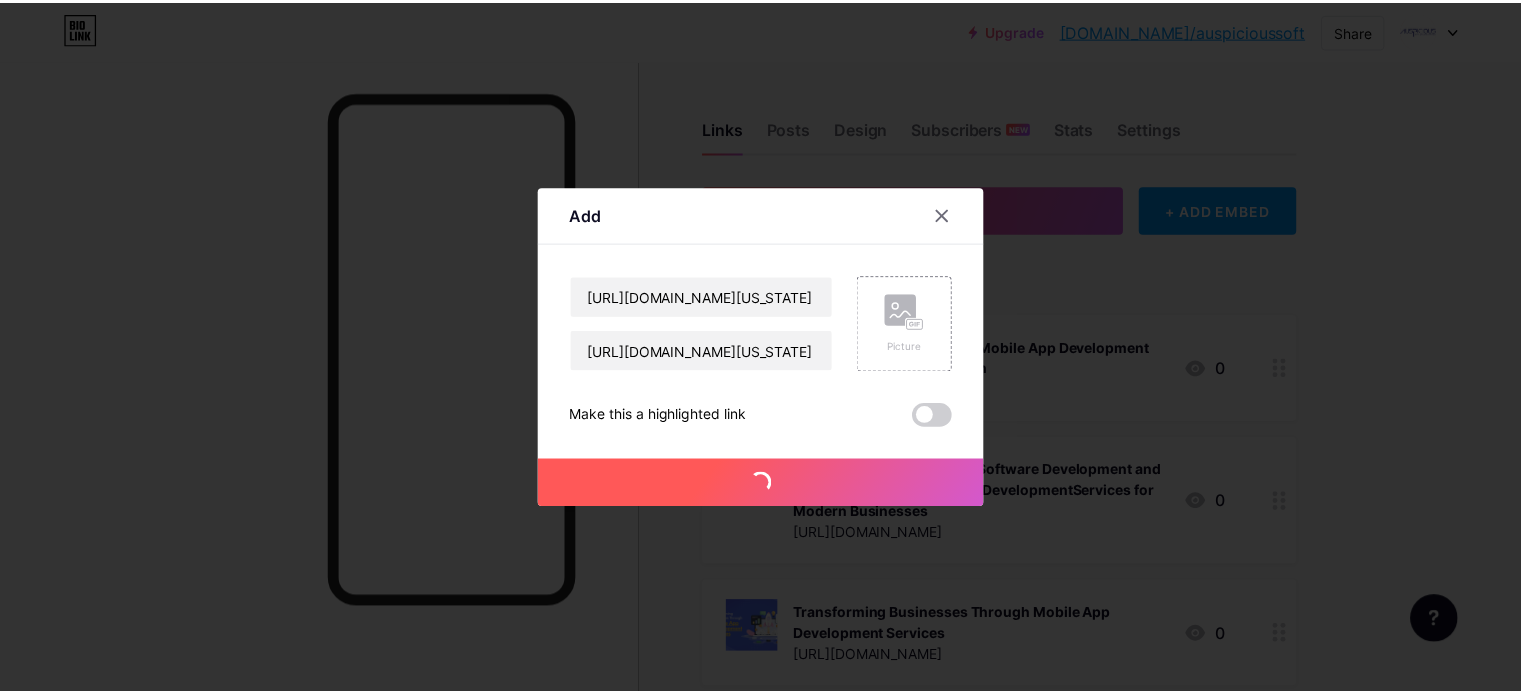 scroll, scrollTop: 0, scrollLeft: 0, axis: both 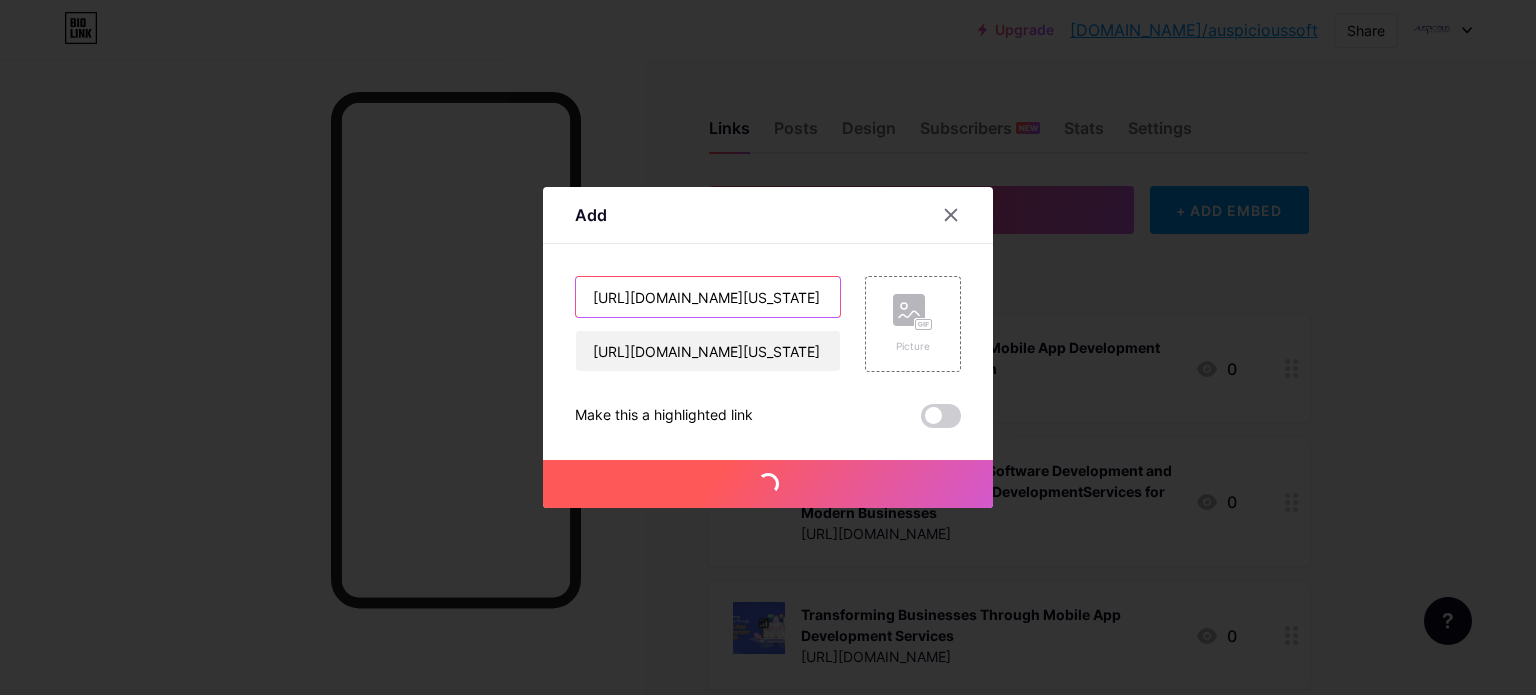 click on "[URL][DOMAIN_NAME][US_STATE]" at bounding box center [708, 297] 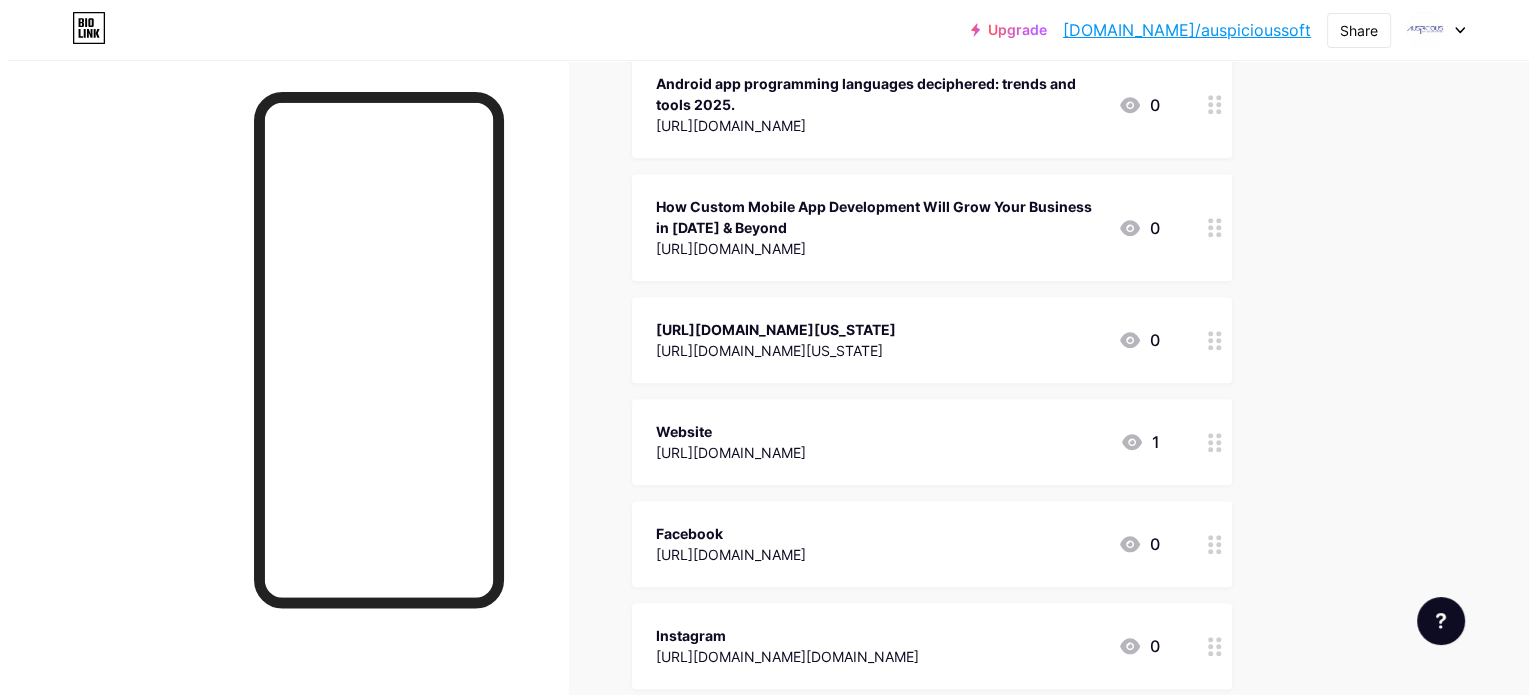 scroll, scrollTop: 2119, scrollLeft: 0, axis: vertical 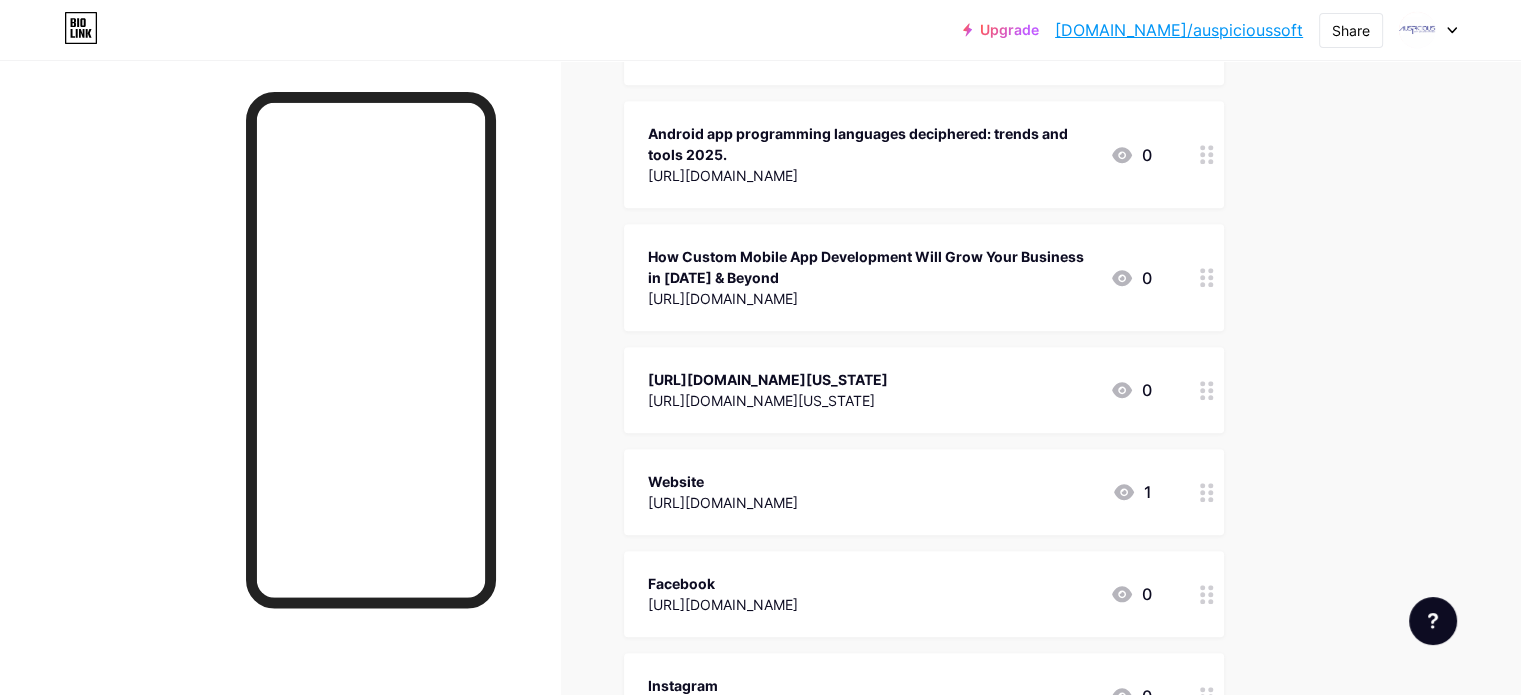 click 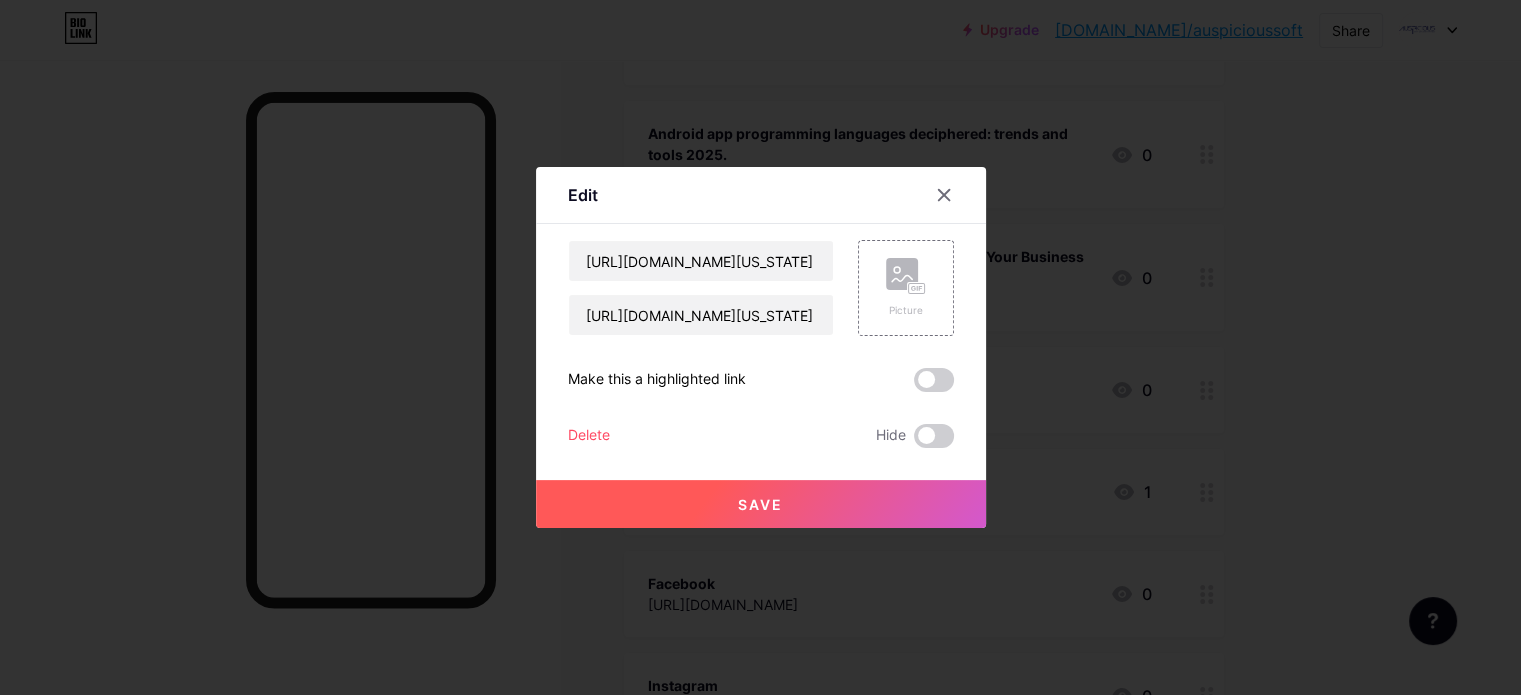 click at bounding box center (760, 347) 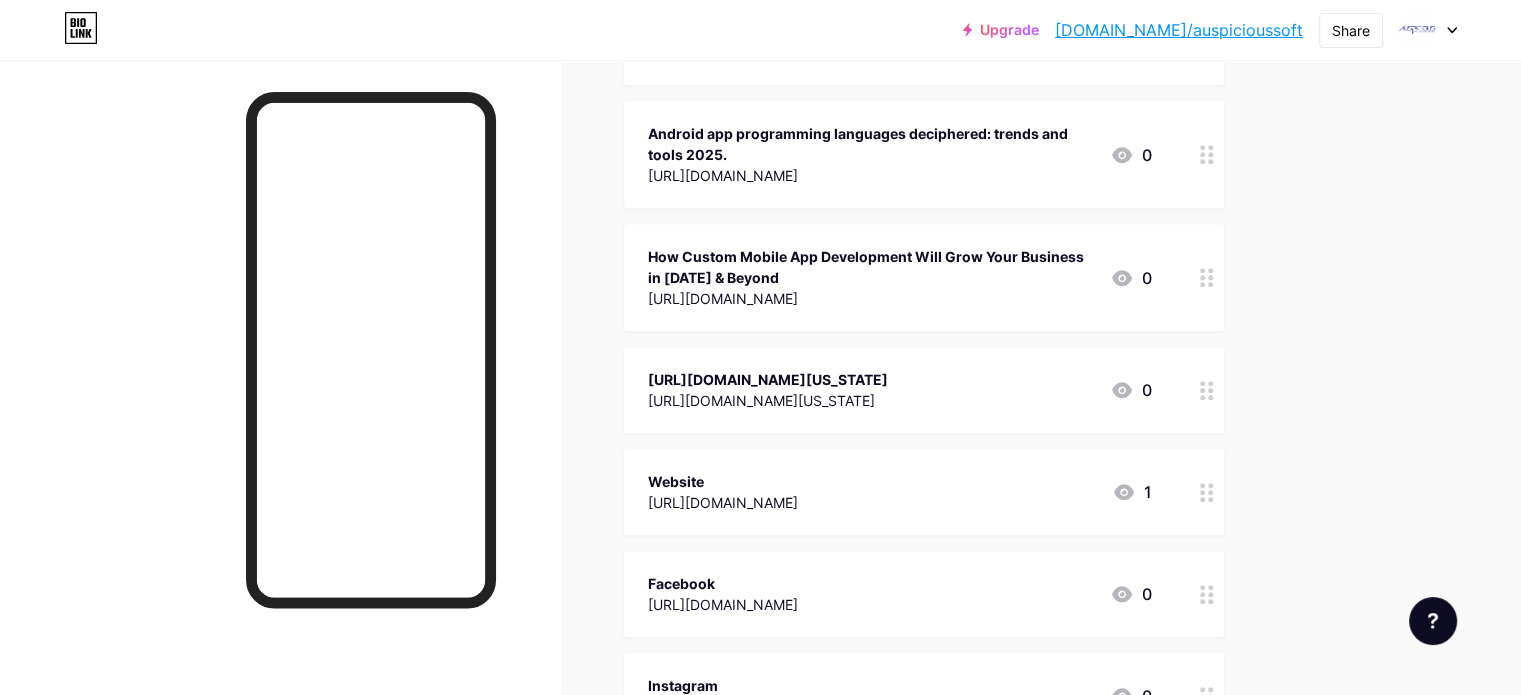 click 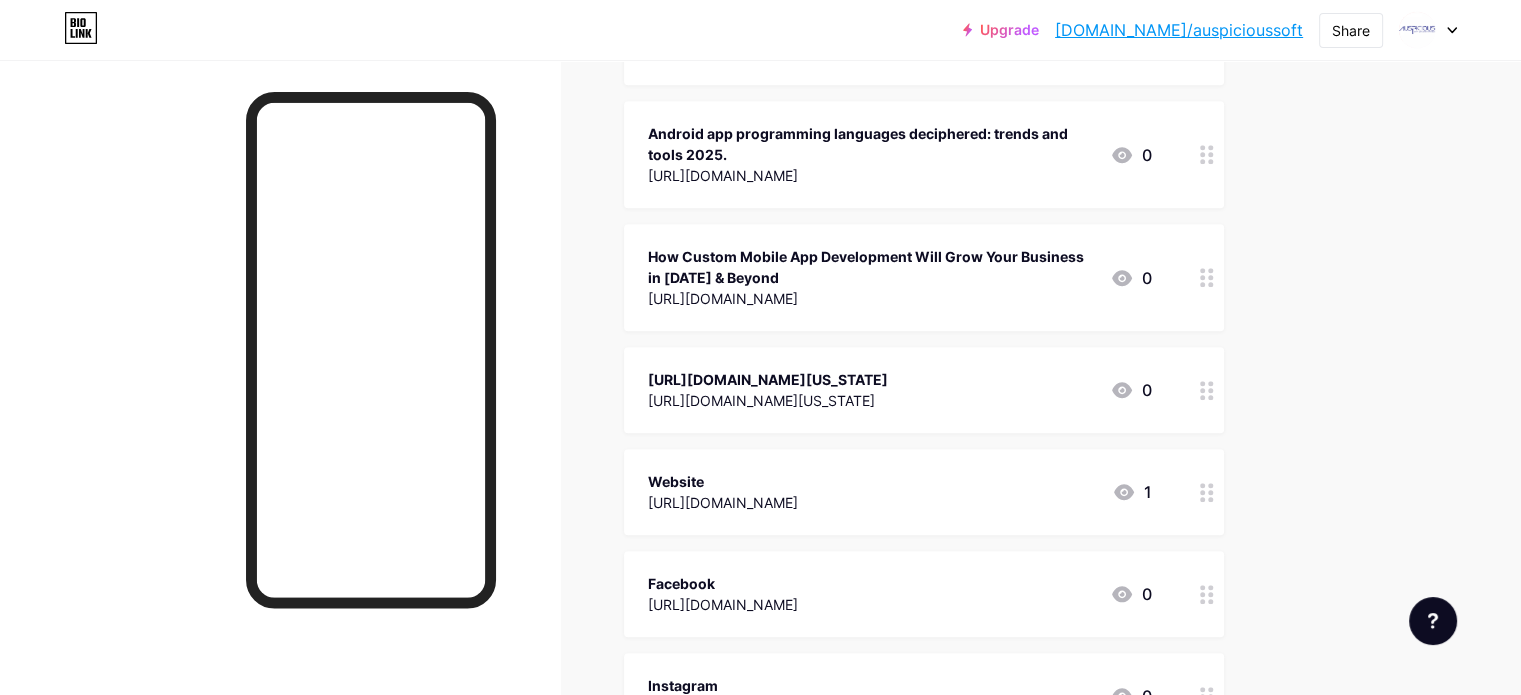 click on "[URL][DOMAIN_NAME][US_STATE]" at bounding box center [768, 379] 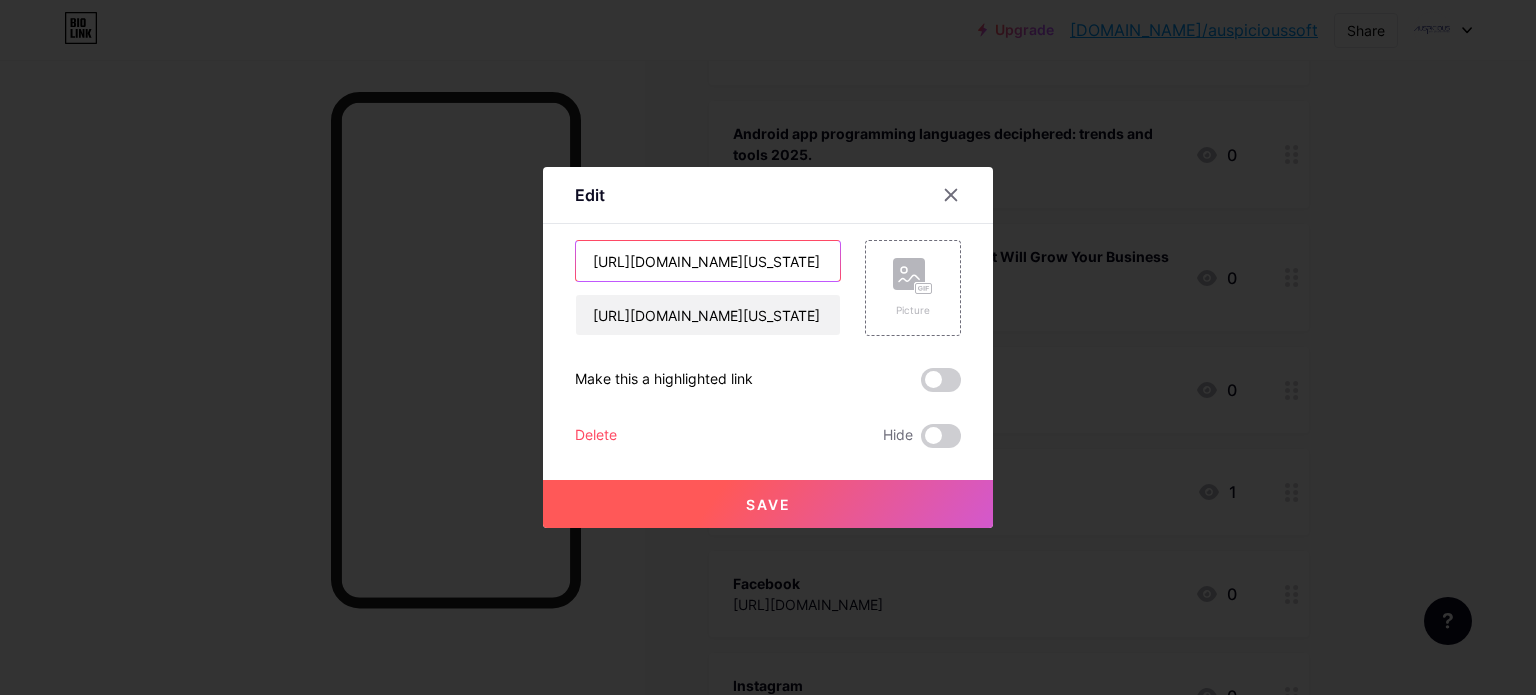 click on "[URL][DOMAIN_NAME][US_STATE]" at bounding box center [708, 261] 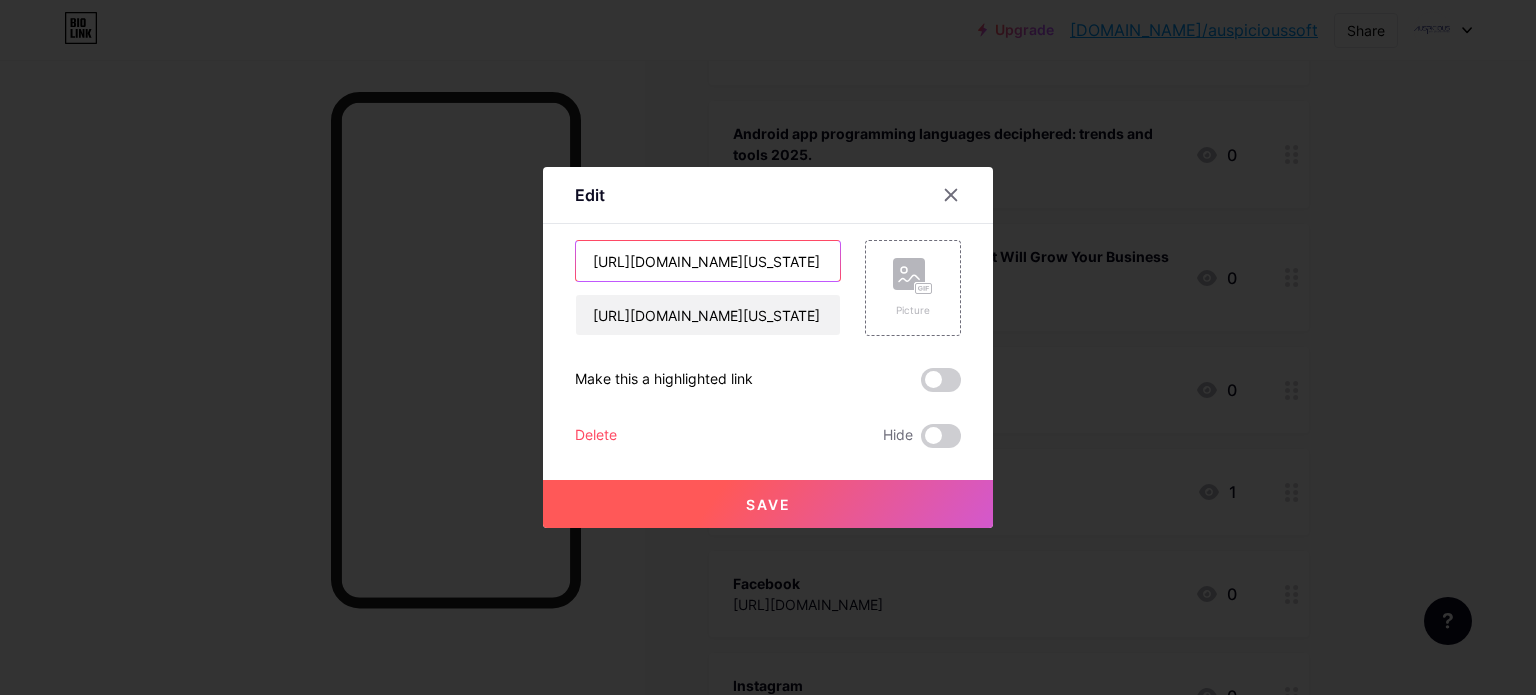 click on "[URL][DOMAIN_NAME][US_STATE]" at bounding box center [708, 261] 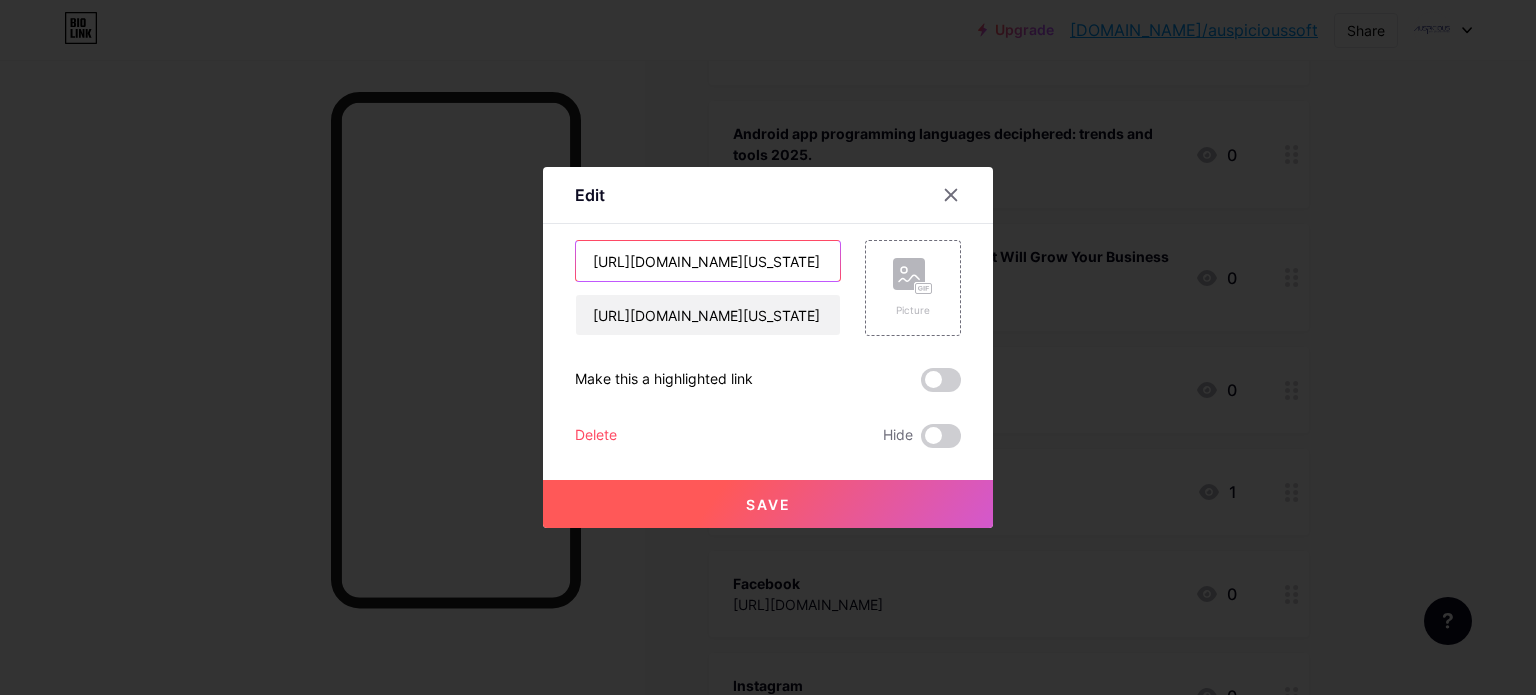 paste on "A Complete Guide to Hiring App Development Companies in C" 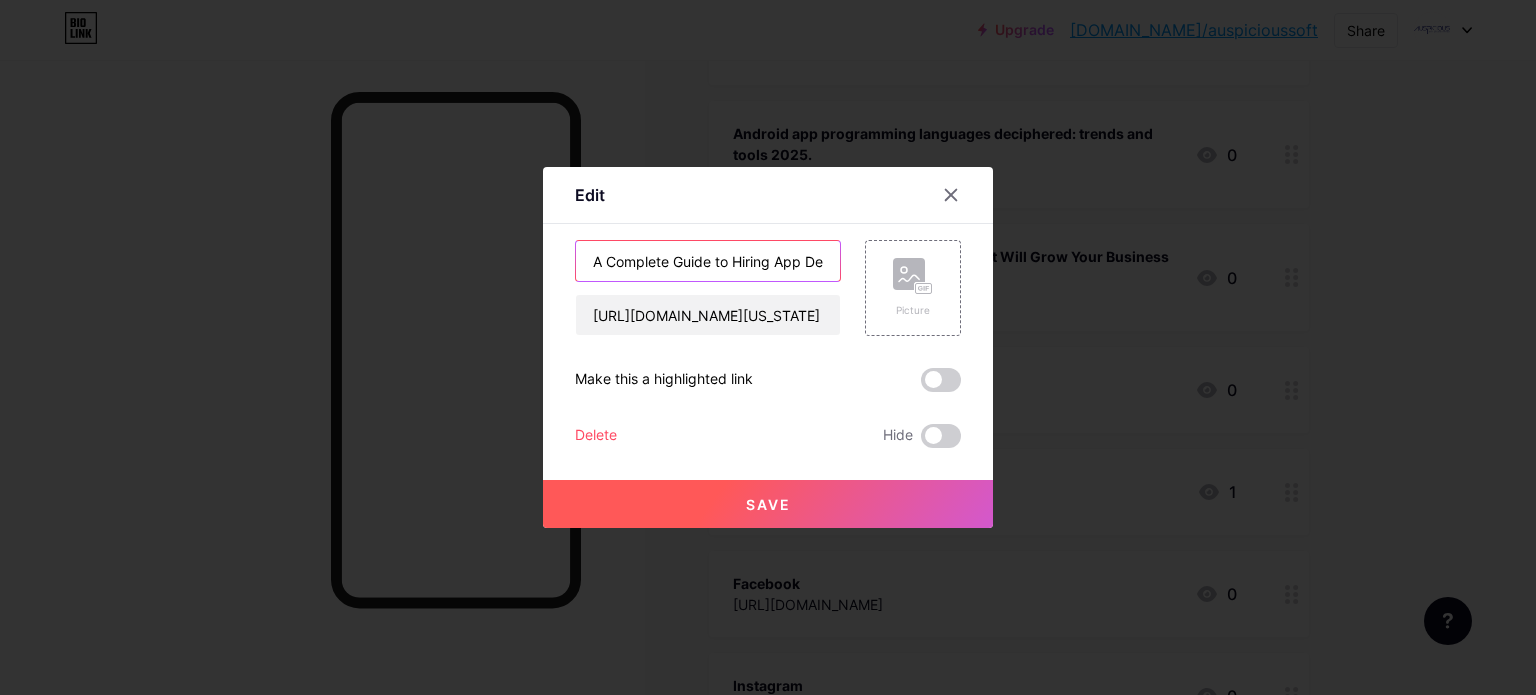 scroll, scrollTop: 0, scrollLeft: 230, axis: horizontal 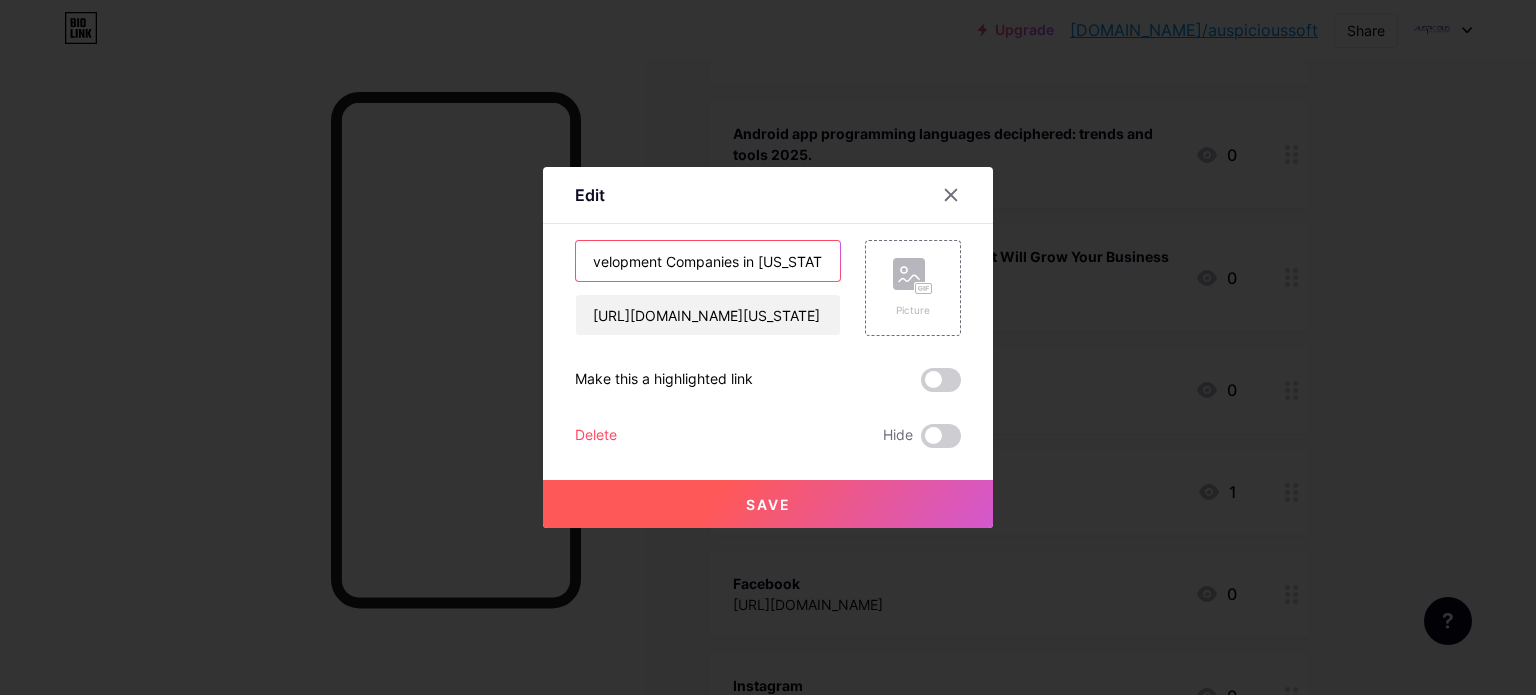 type on "A Complete Guide to Hiring App Development Companies in [US_STATE]" 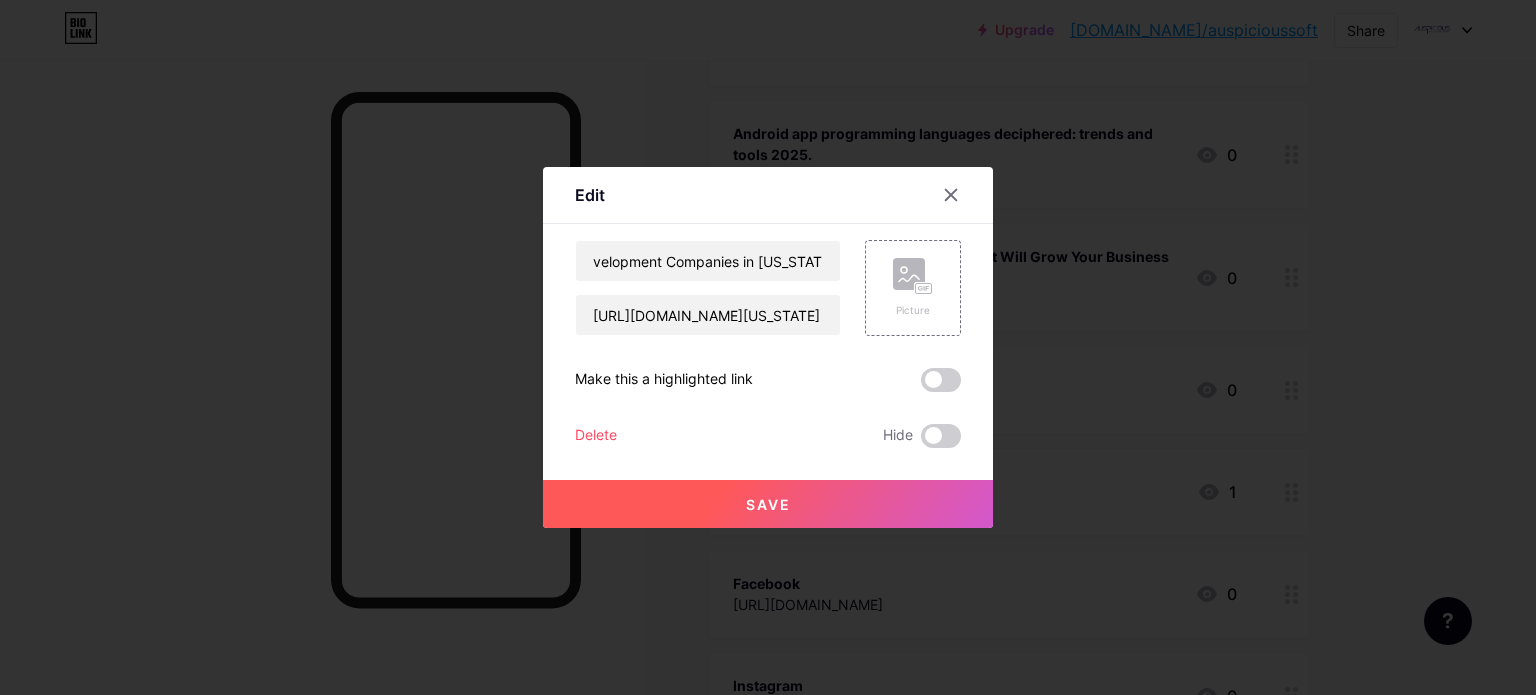 click on "Save" at bounding box center [768, 504] 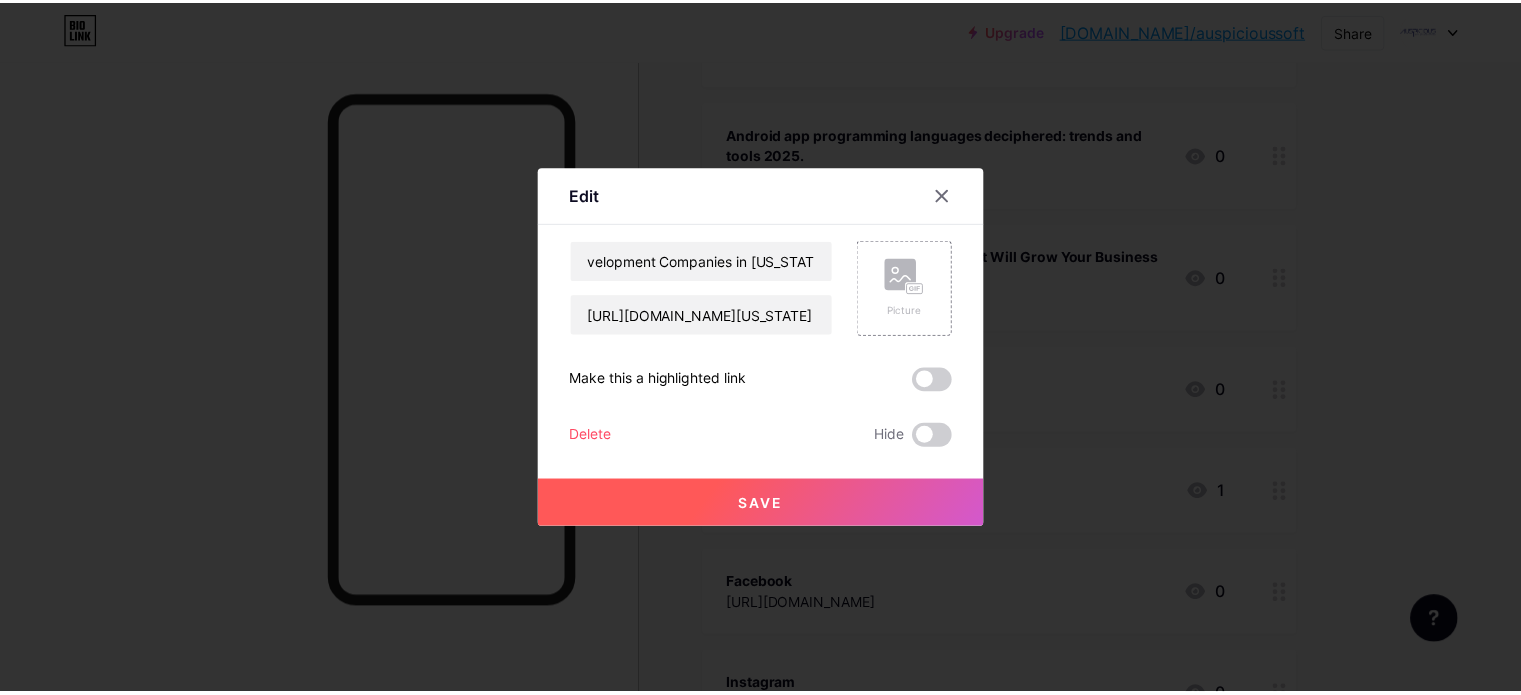 scroll, scrollTop: 0, scrollLeft: 0, axis: both 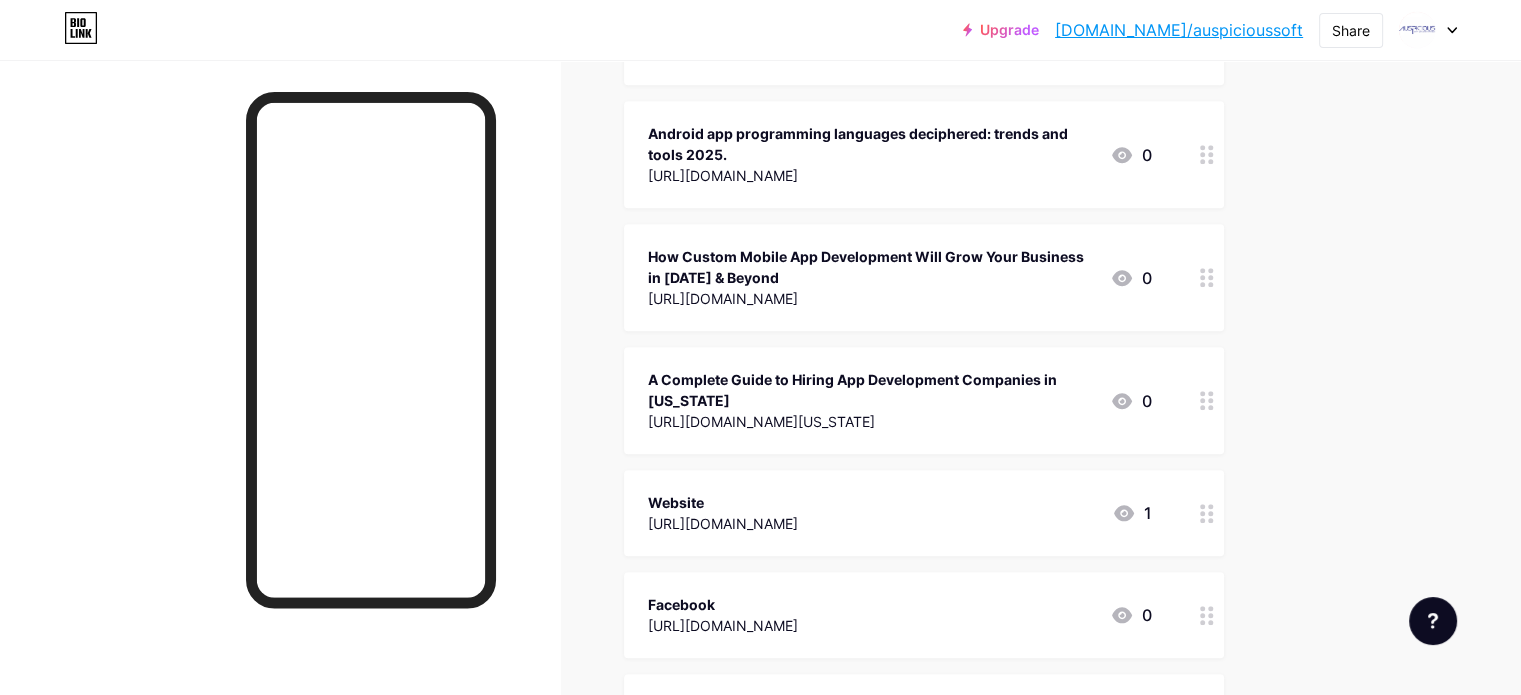 click on "[DOMAIN_NAME]/auspicioussoft" at bounding box center [1179, 30] 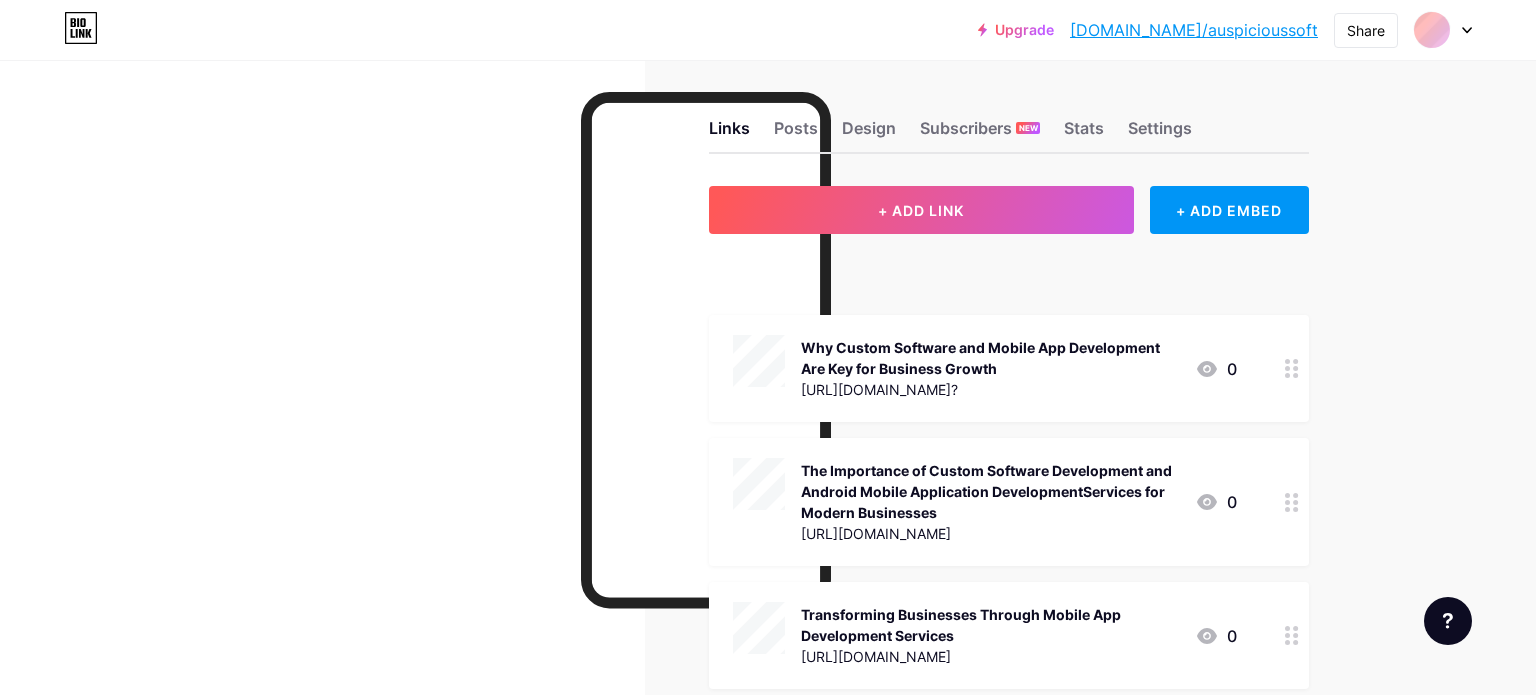 scroll, scrollTop: 0, scrollLeft: 0, axis: both 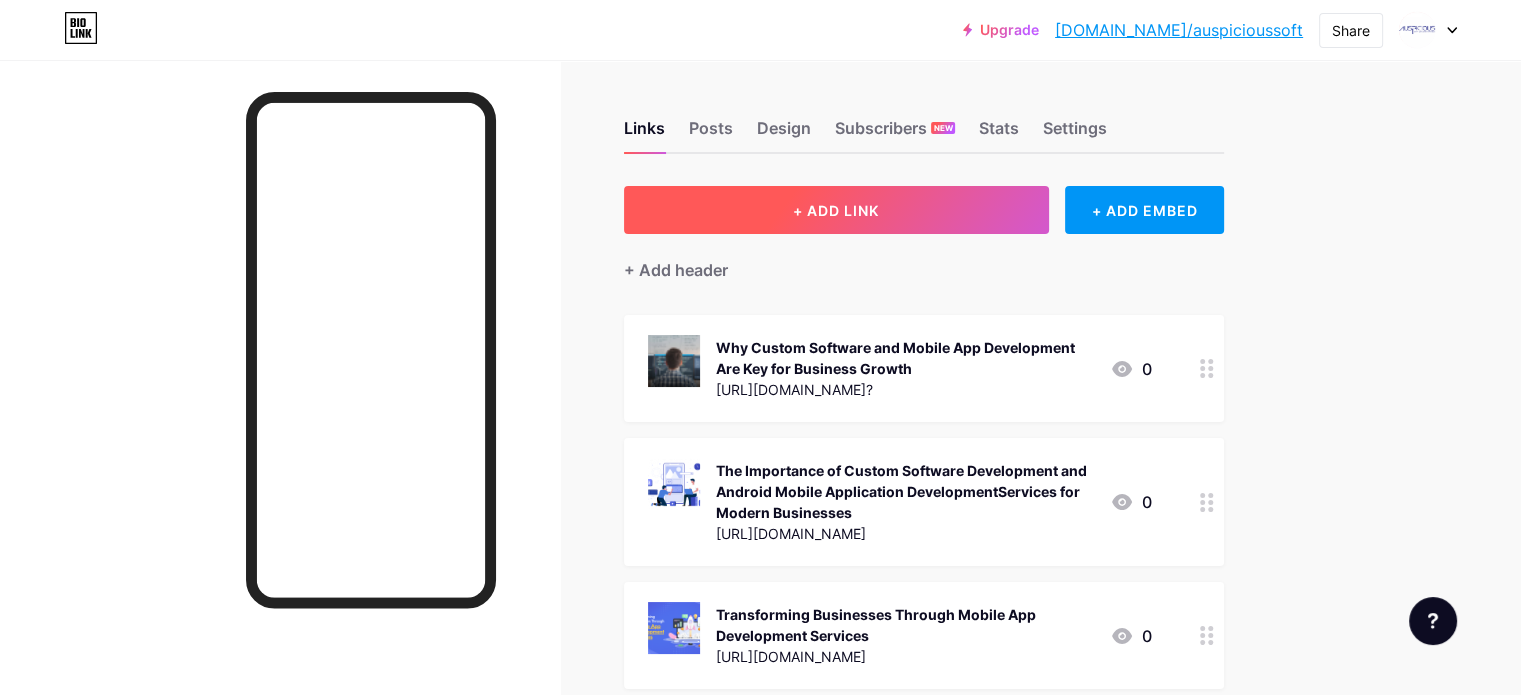 click on "+ ADD LINK" at bounding box center (836, 210) 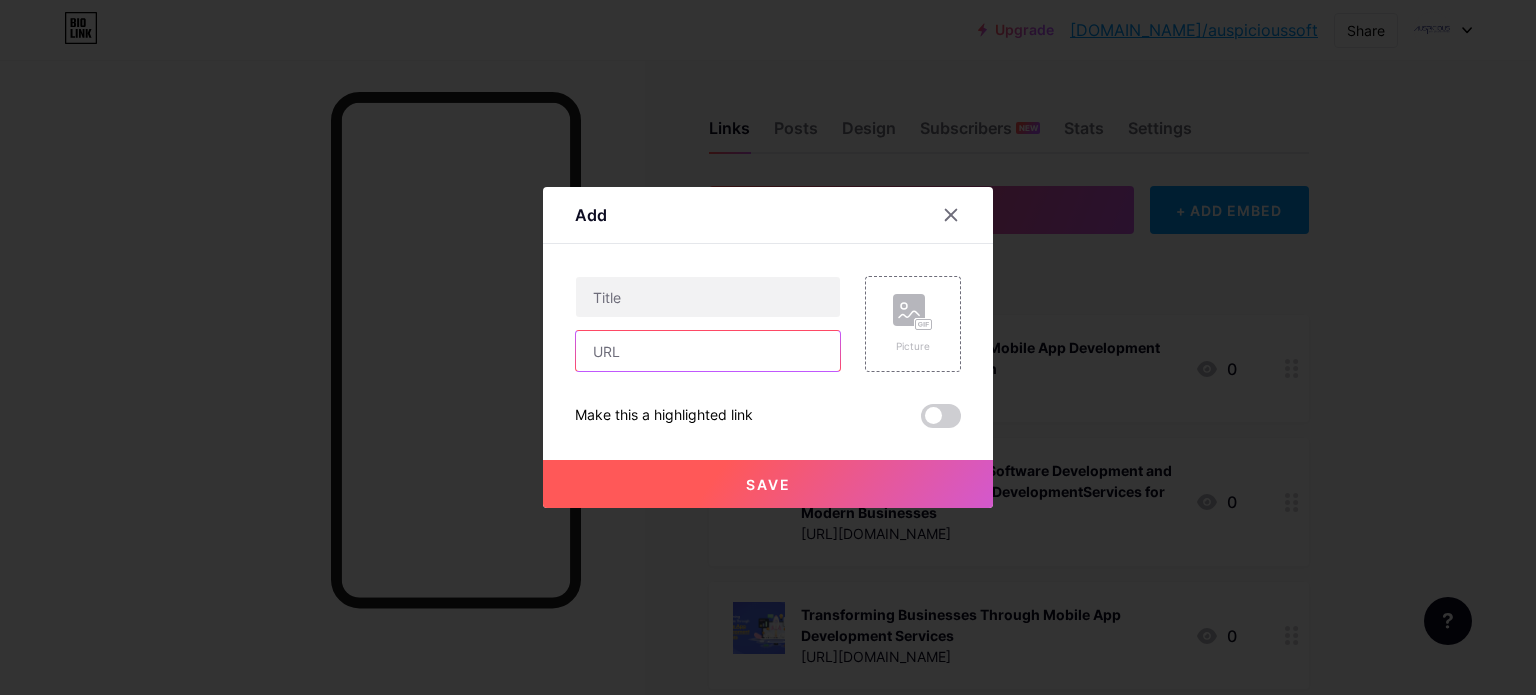 click at bounding box center [708, 351] 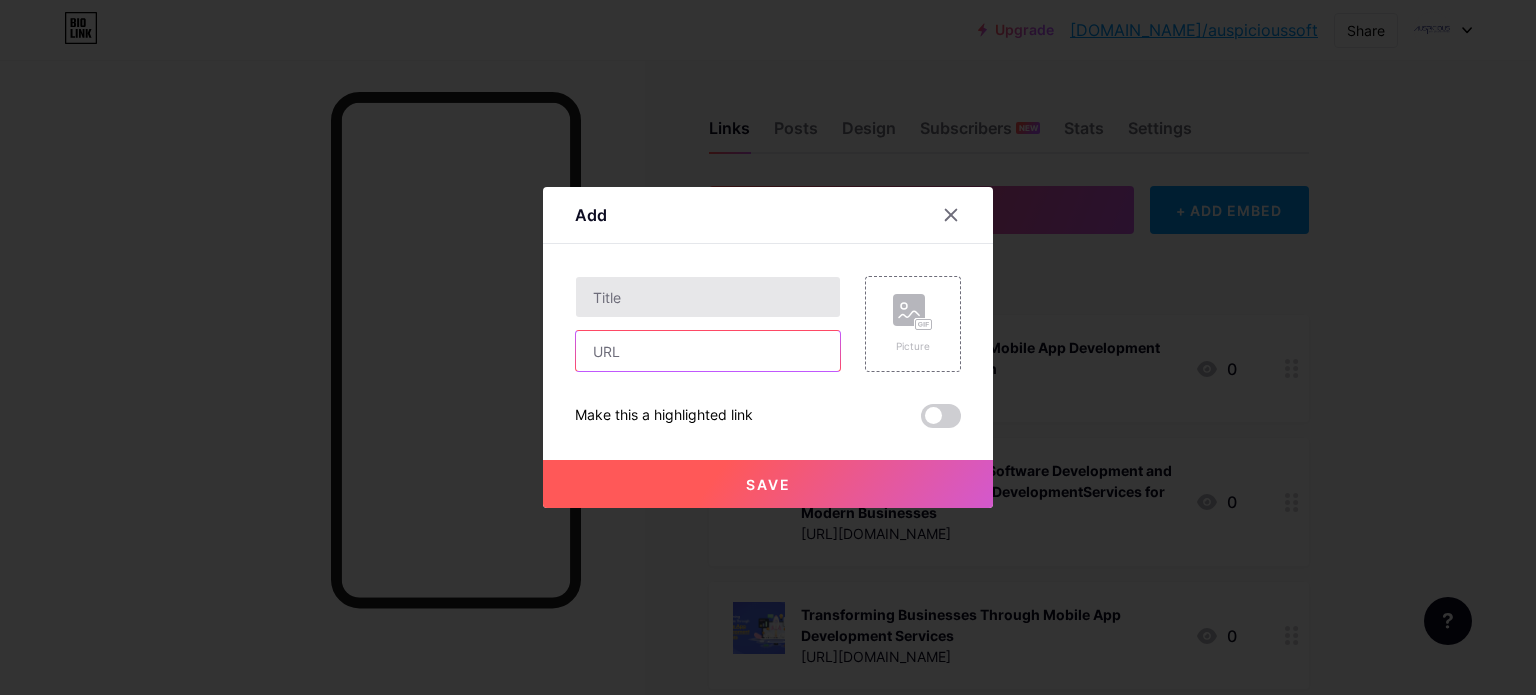 paste on "https://auspicioussoft.com/why-cross-platform-development-is-the-smart-choice-for-budget-conscious-entrepreneurs/" 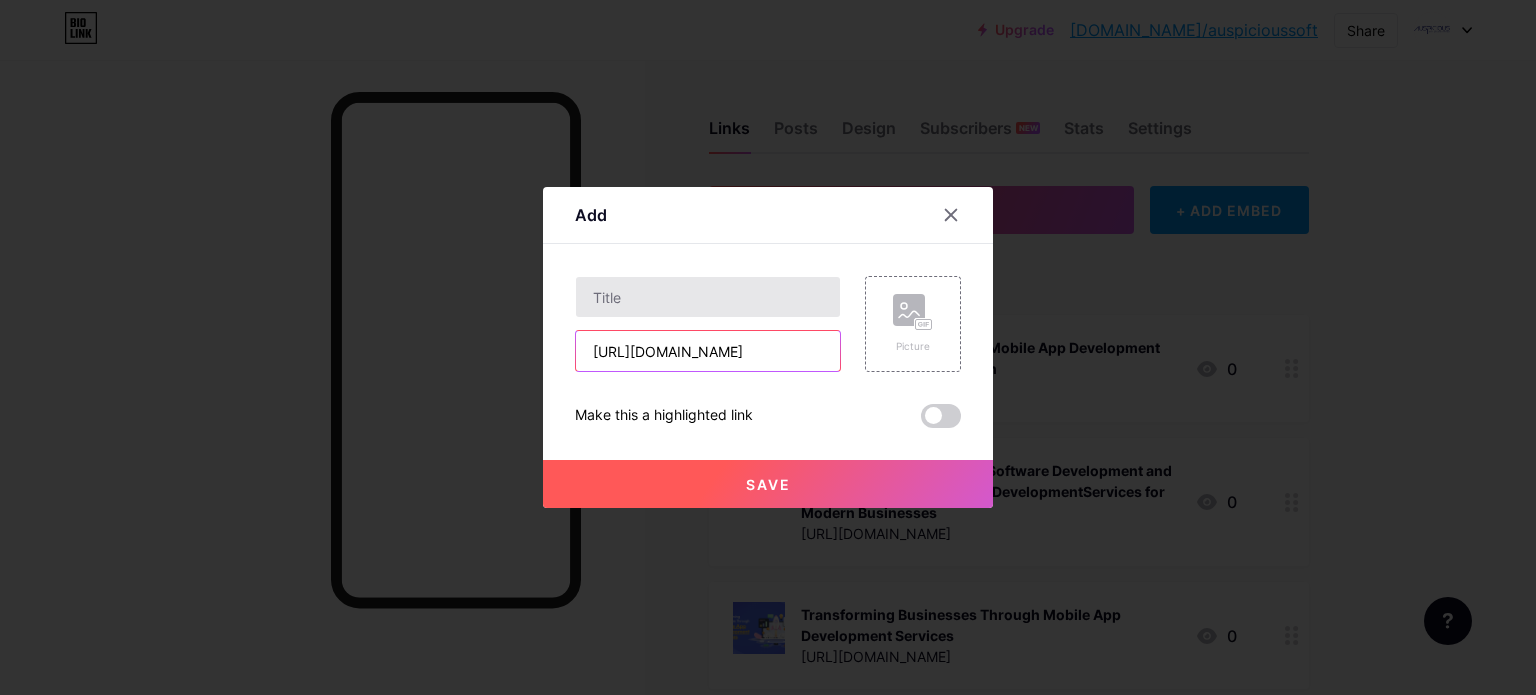 scroll, scrollTop: 0, scrollLeft: 568, axis: horizontal 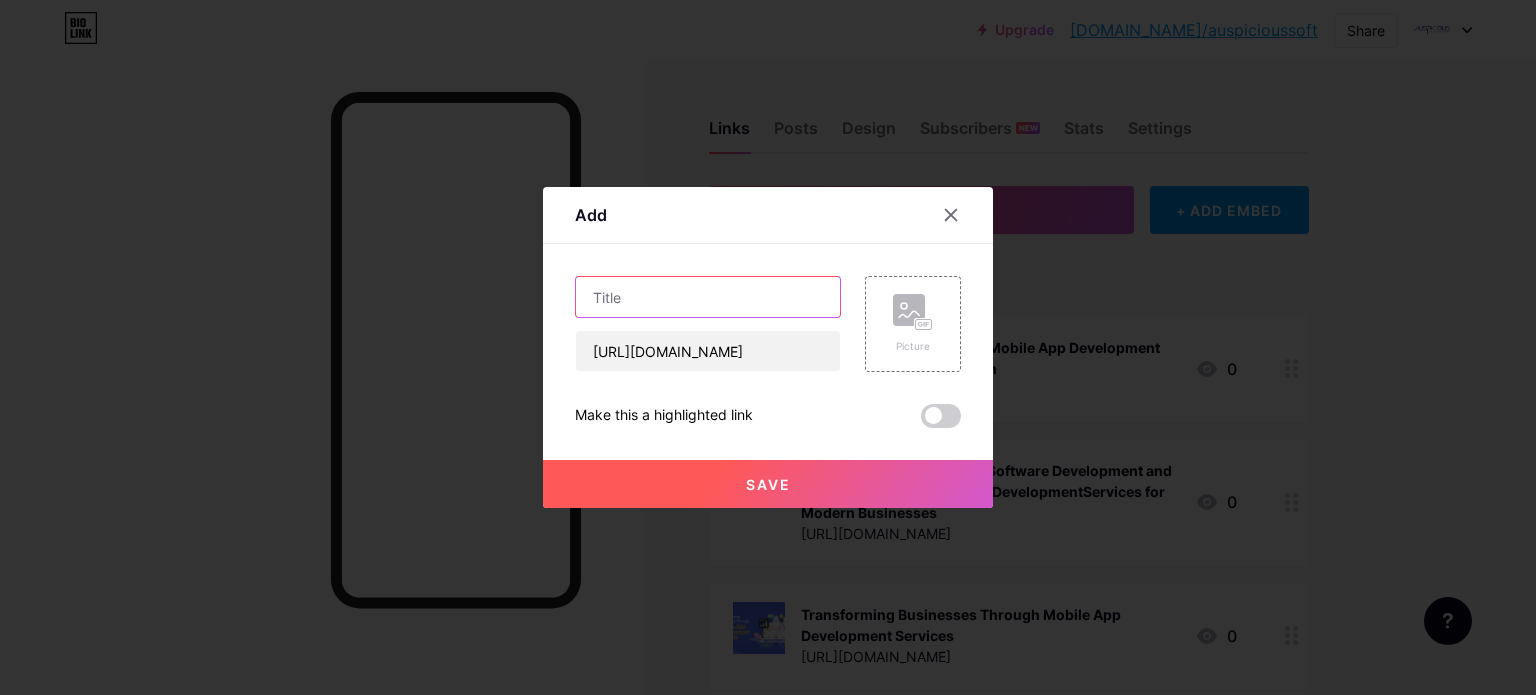 click at bounding box center [708, 297] 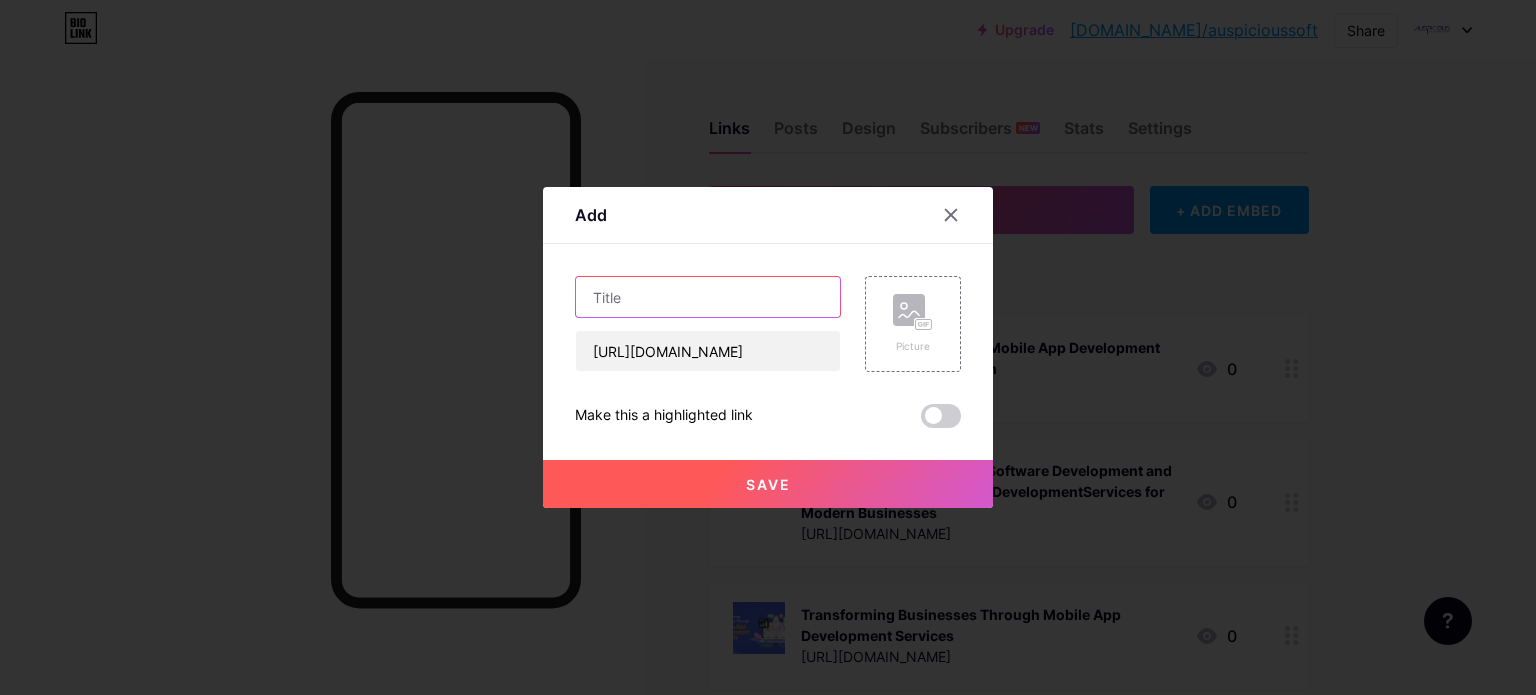 paste on "Why Cross-Platform Development is the Smart Choice for Budget-Conscious Entrepreneurs" 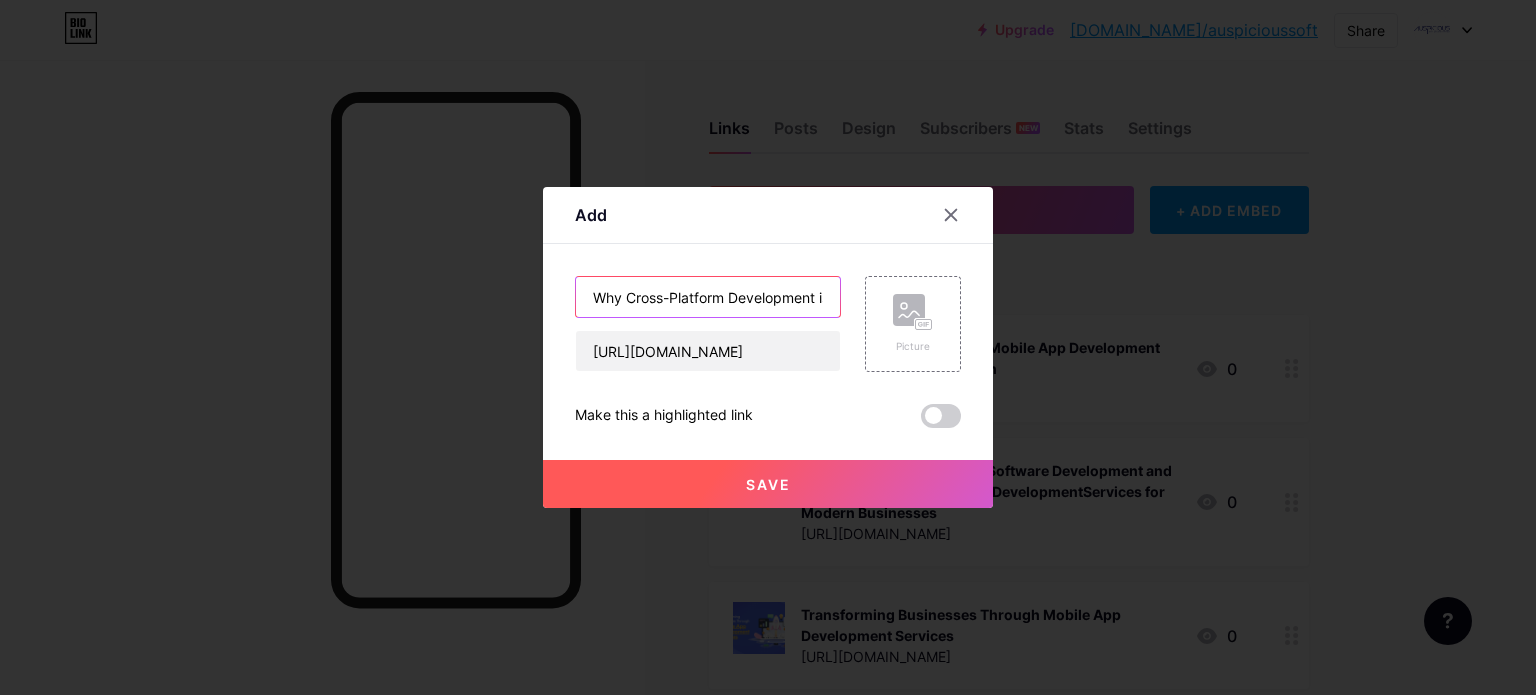 scroll, scrollTop: 0, scrollLeft: 373, axis: horizontal 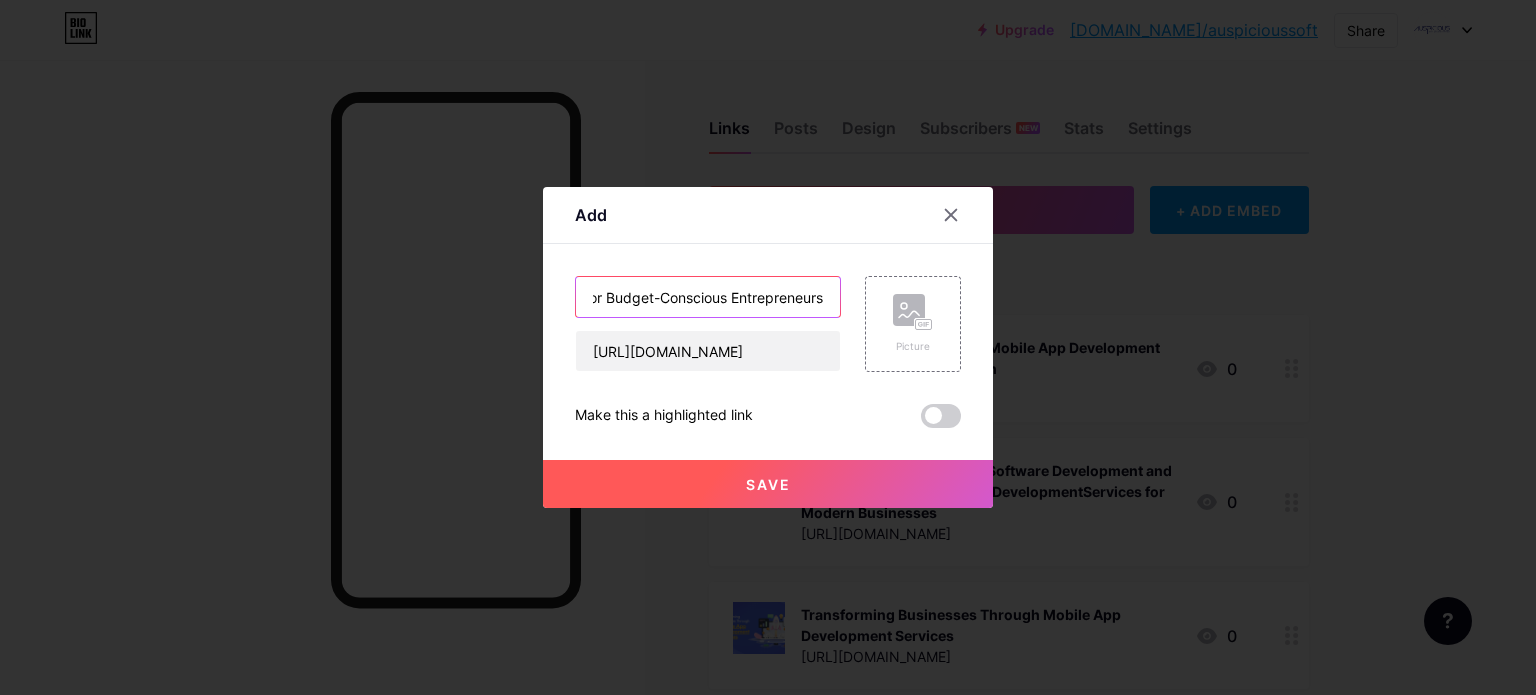 type on "Why Cross-Platform Development is the Smart Choice for Budget-Conscious Entrepreneurs" 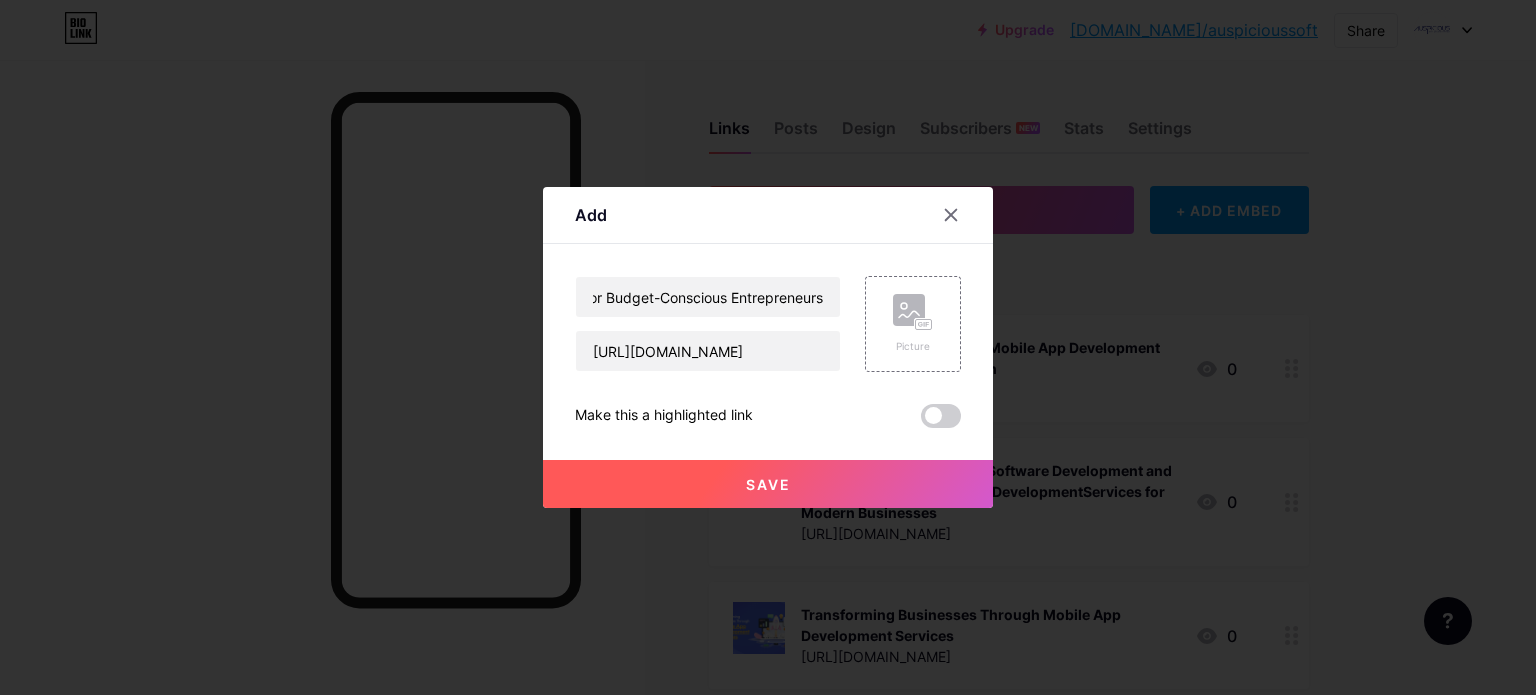 click on "Save" at bounding box center (768, 484) 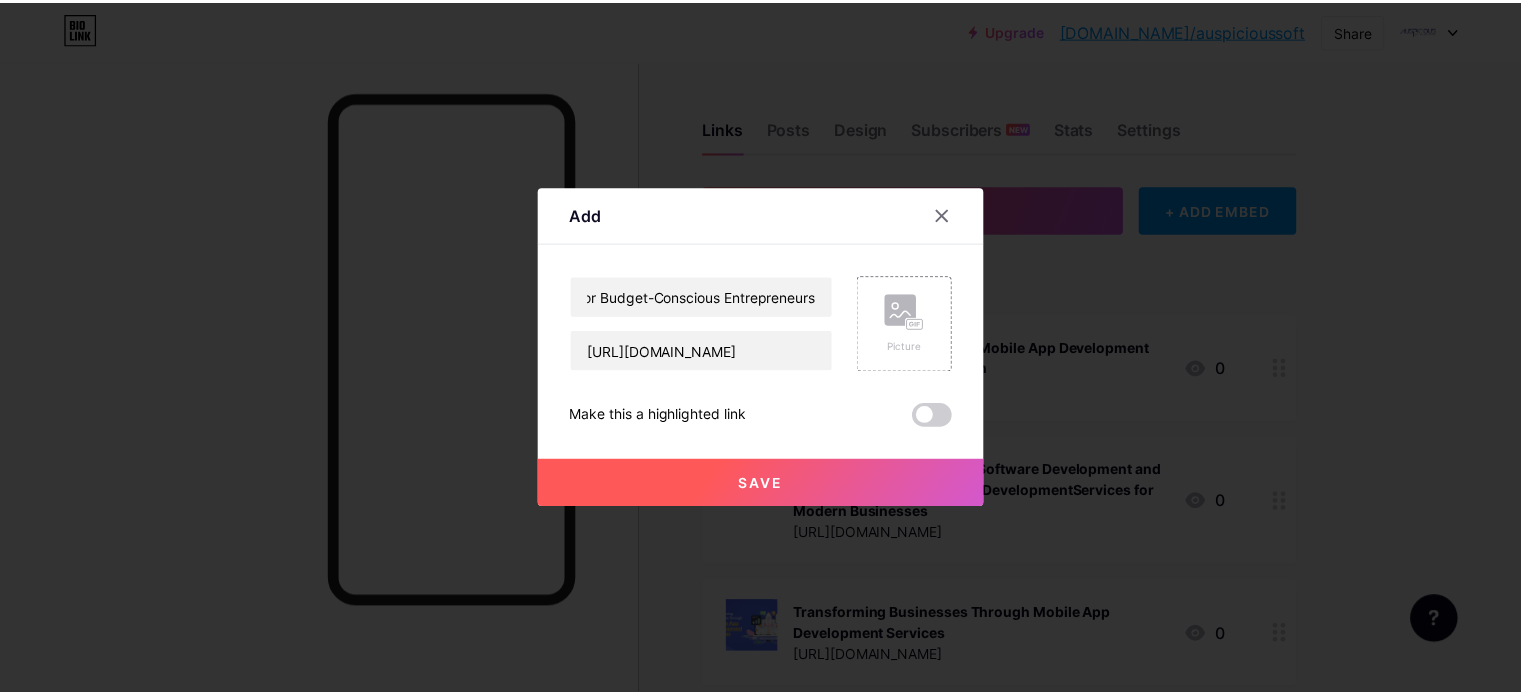 scroll, scrollTop: 0, scrollLeft: 0, axis: both 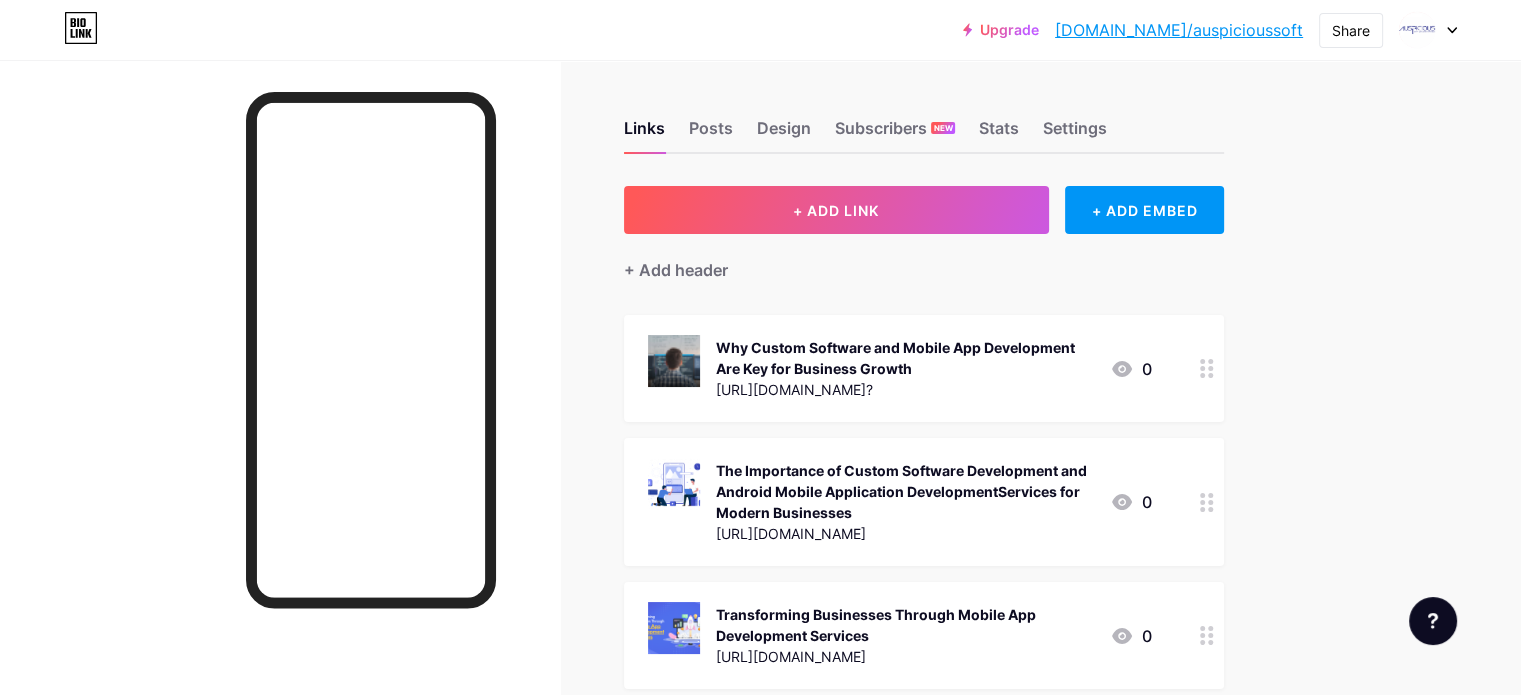 click on "[DOMAIN_NAME]/auspicioussoft" at bounding box center [1179, 30] 